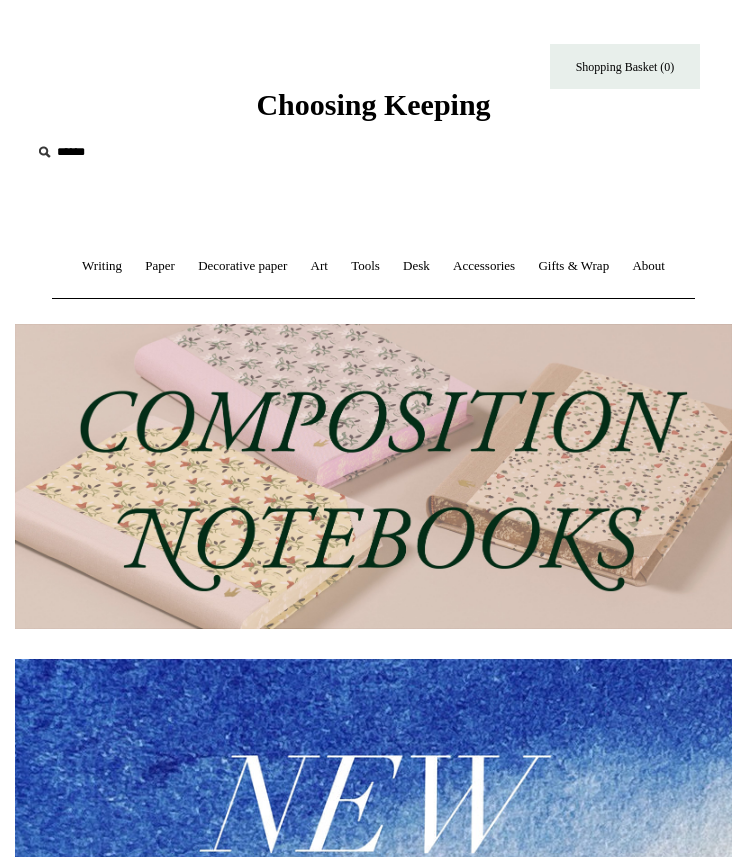 scroll, scrollTop: 0, scrollLeft: 0, axis: both 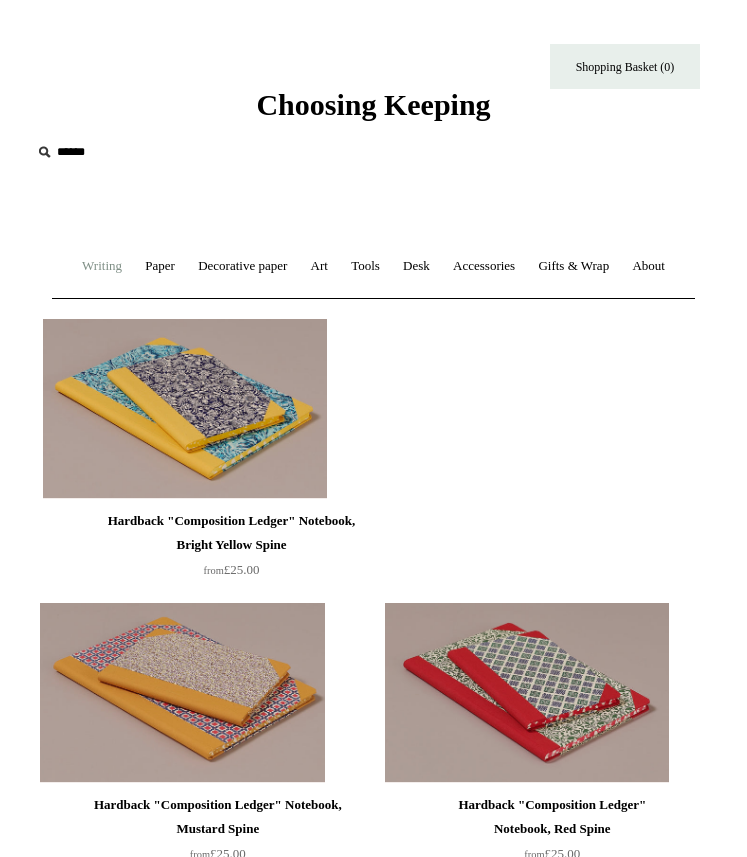 click on "Writing +" at bounding box center [102, 266] 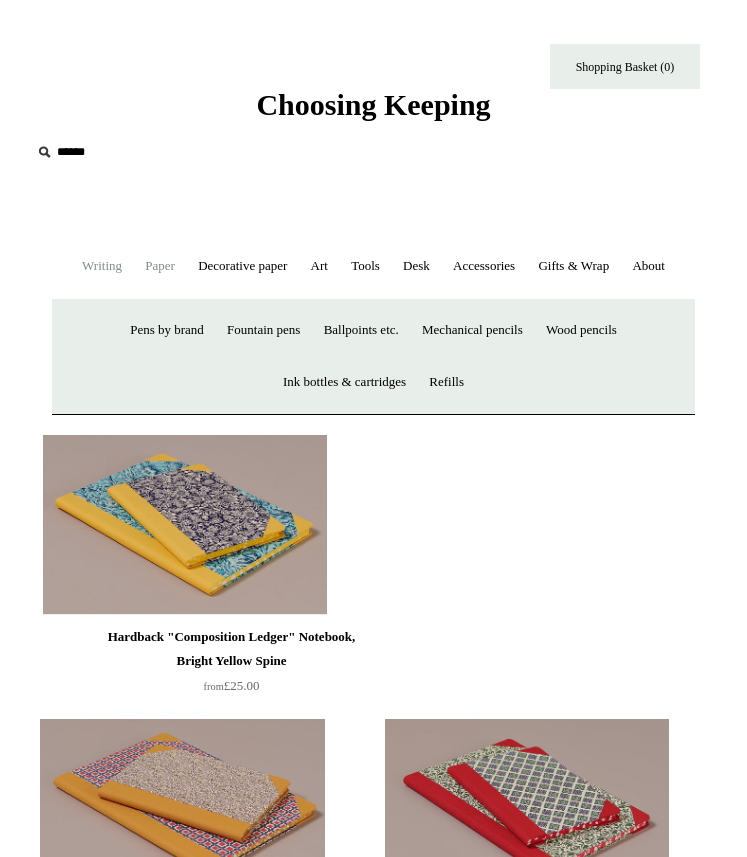 click on "Paper +" at bounding box center (160, 266) 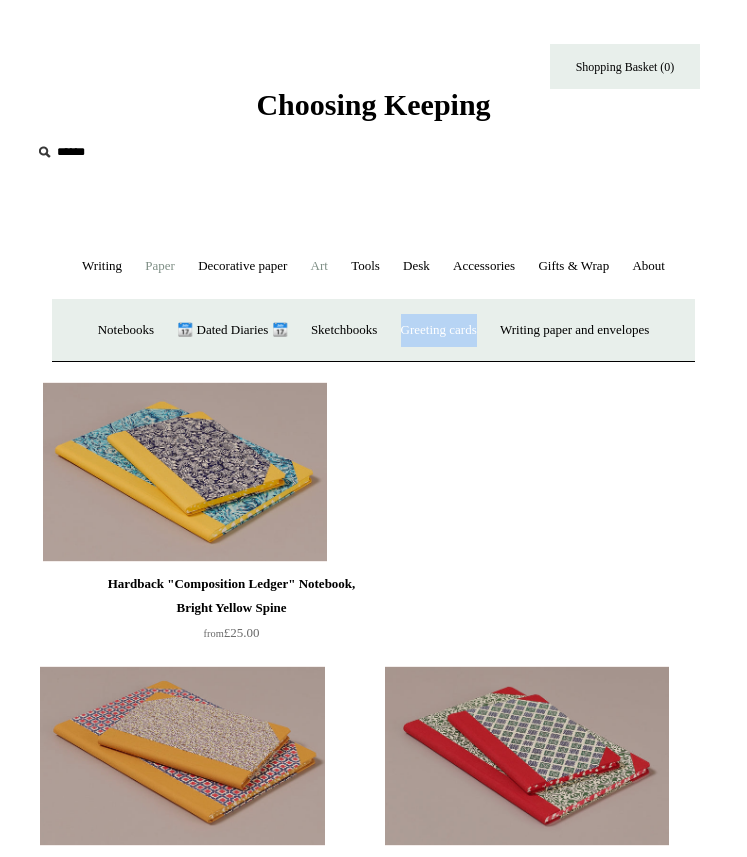 click on "Art +" at bounding box center (319, 266) 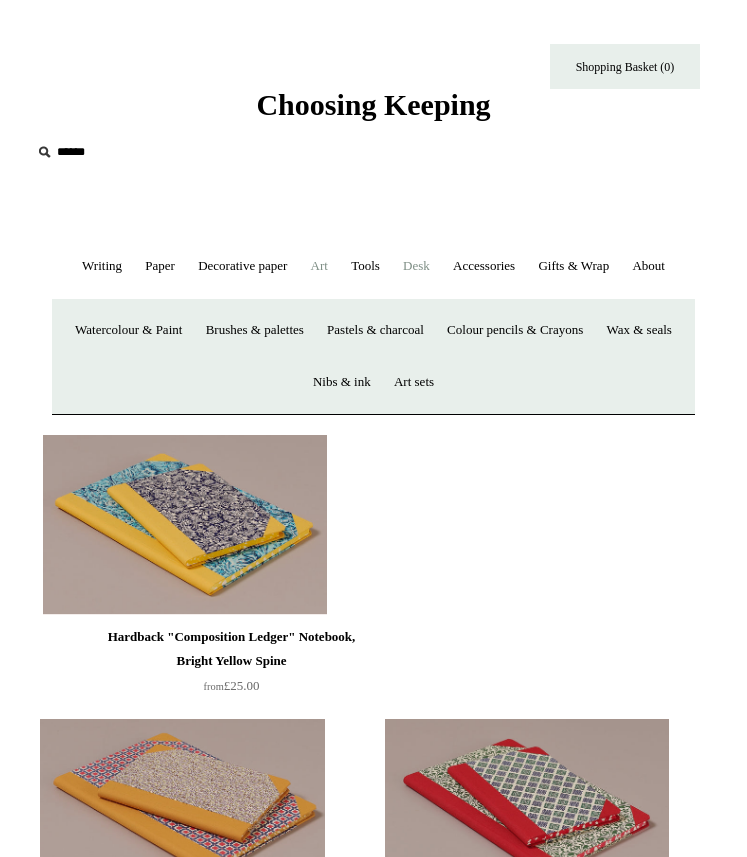 click on "Desk +" at bounding box center [416, 266] 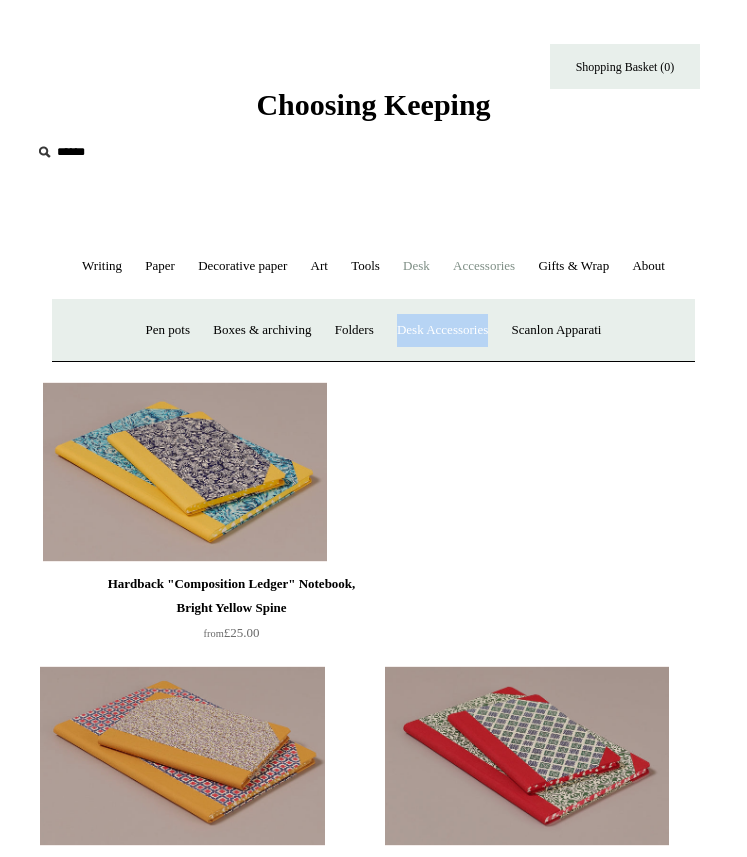 click on "Accessories +" at bounding box center (484, 266) 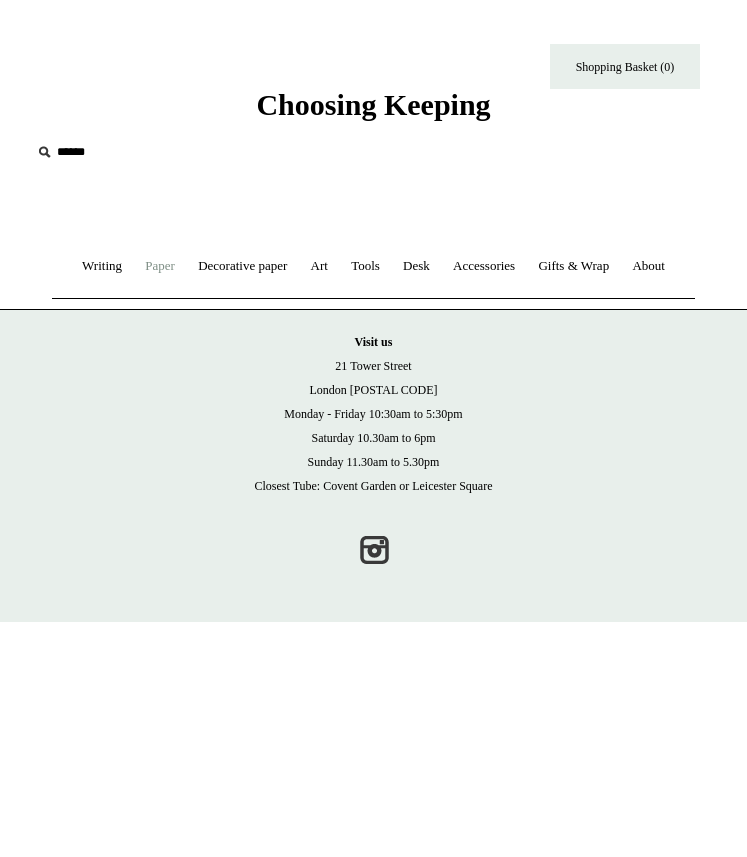 scroll, scrollTop: 0, scrollLeft: 0, axis: both 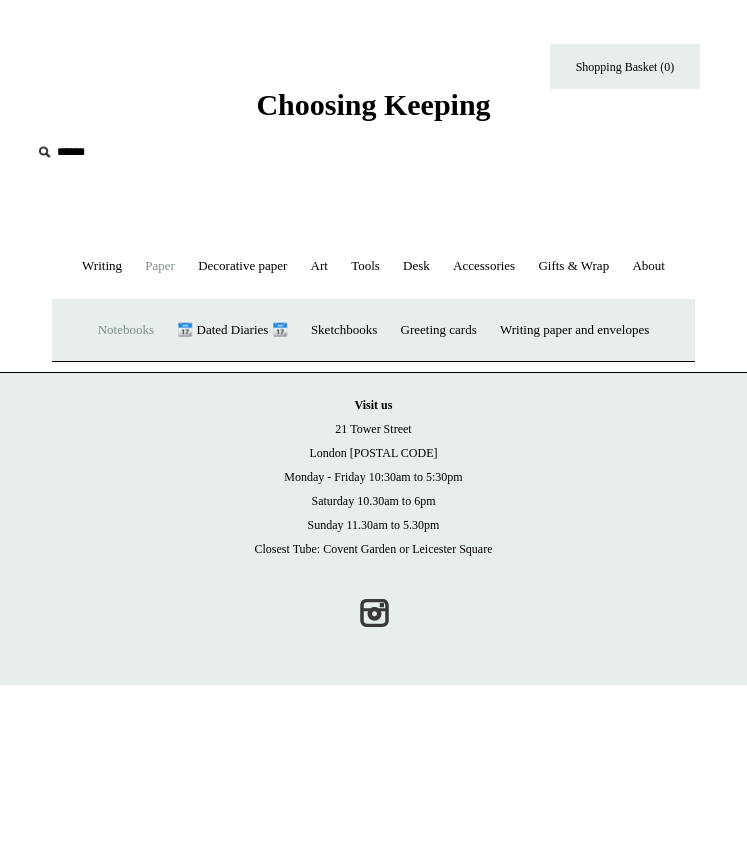 click on "Notebooks +" at bounding box center (126, 330) 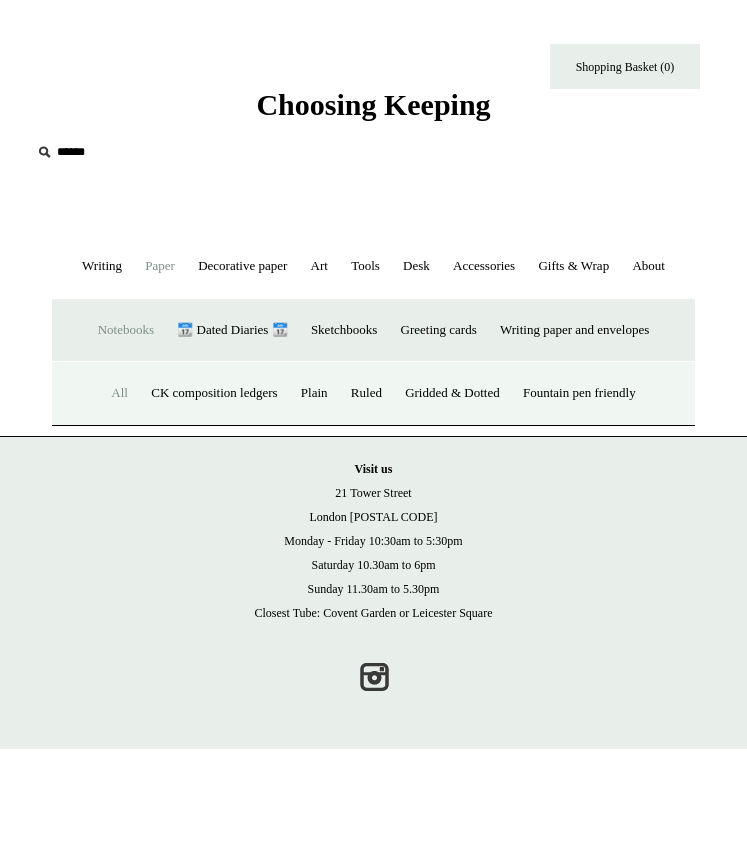 click on "All" at bounding box center [119, 393] 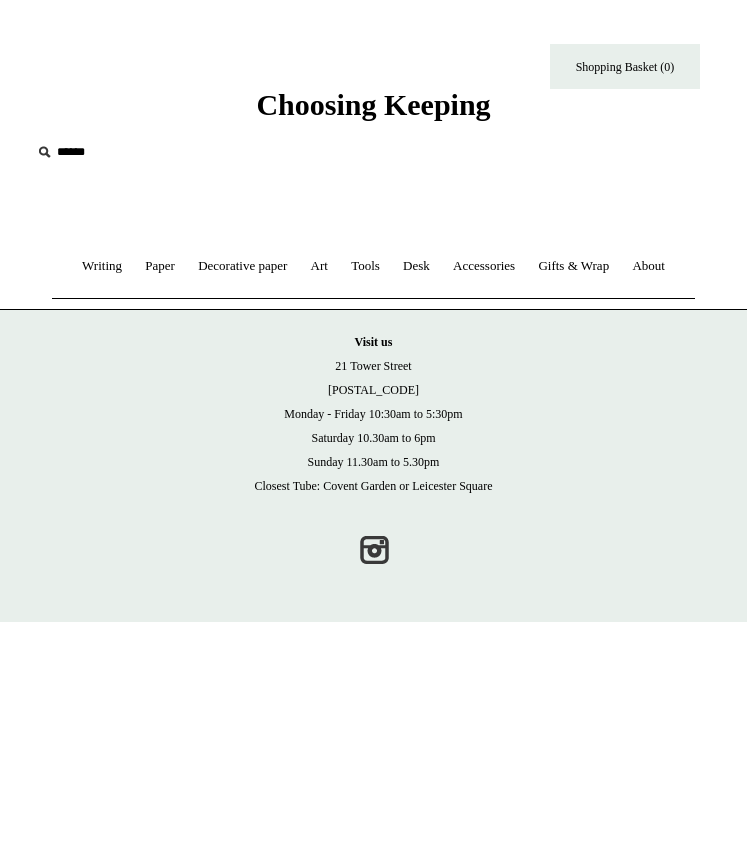scroll, scrollTop: 0, scrollLeft: 0, axis: both 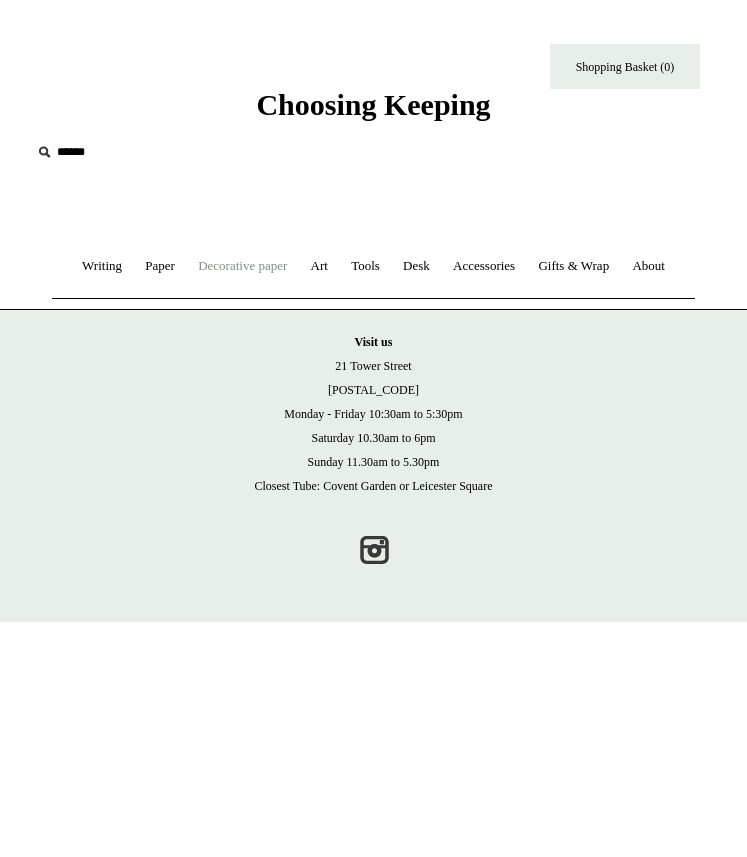 click on "Decorative paper +" at bounding box center [242, 266] 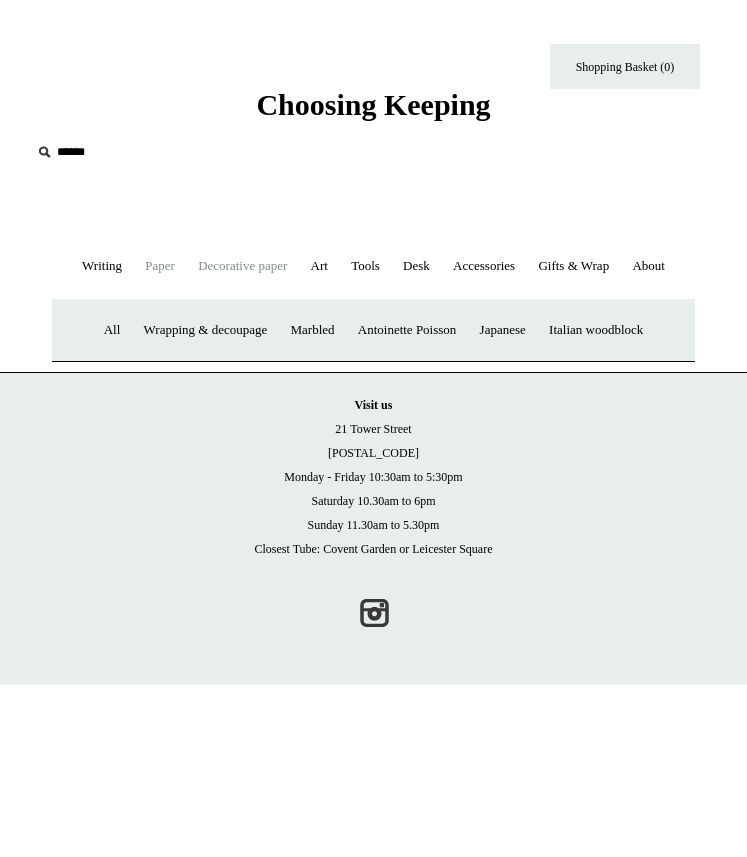click on "Paper +" at bounding box center [160, 266] 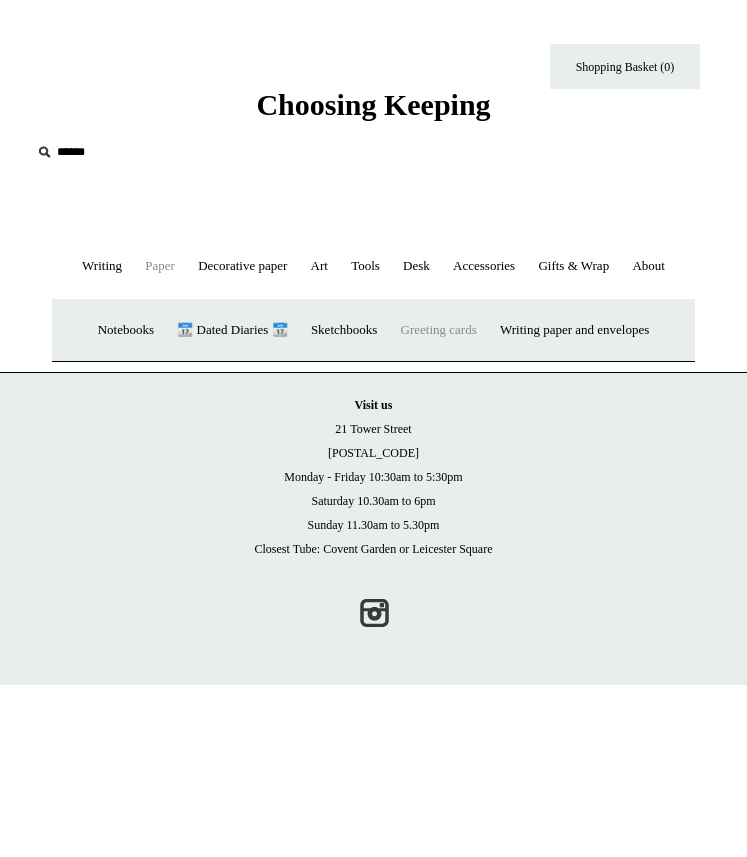 click on "Greeting cards +" at bounding box center [439, 330] 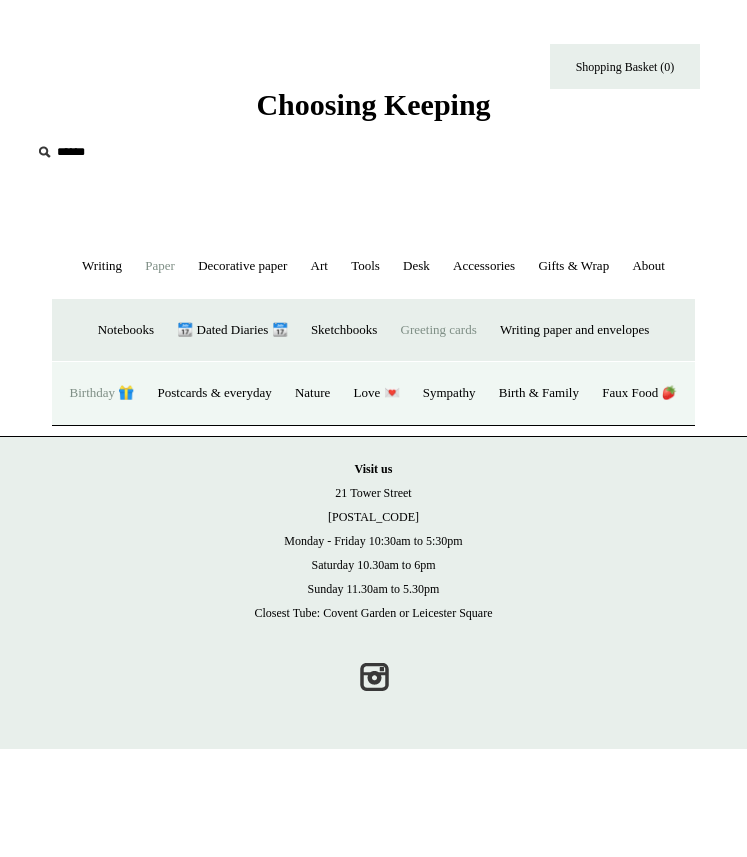 click on "Birthday 🎁" at bounding box center (102, 393) 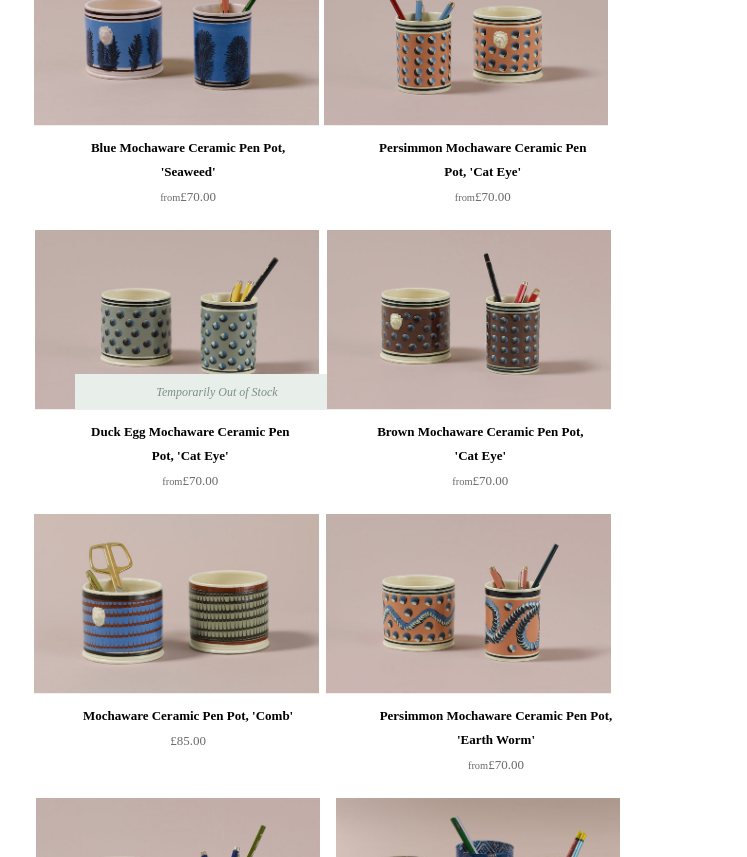 scroll, scrollTop: 1571, scrollLeft: 0, axis: vertical 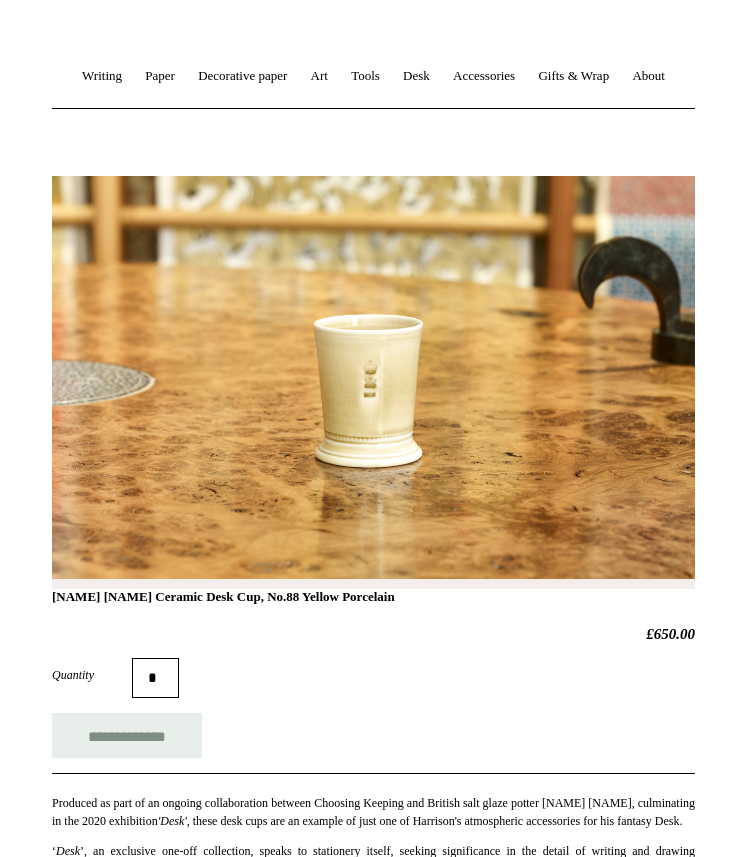 click on "[NAME] [NAME] Ceramic Desk Cup, No.88 Yellow Porcelain" at bounding box center [373, 408] 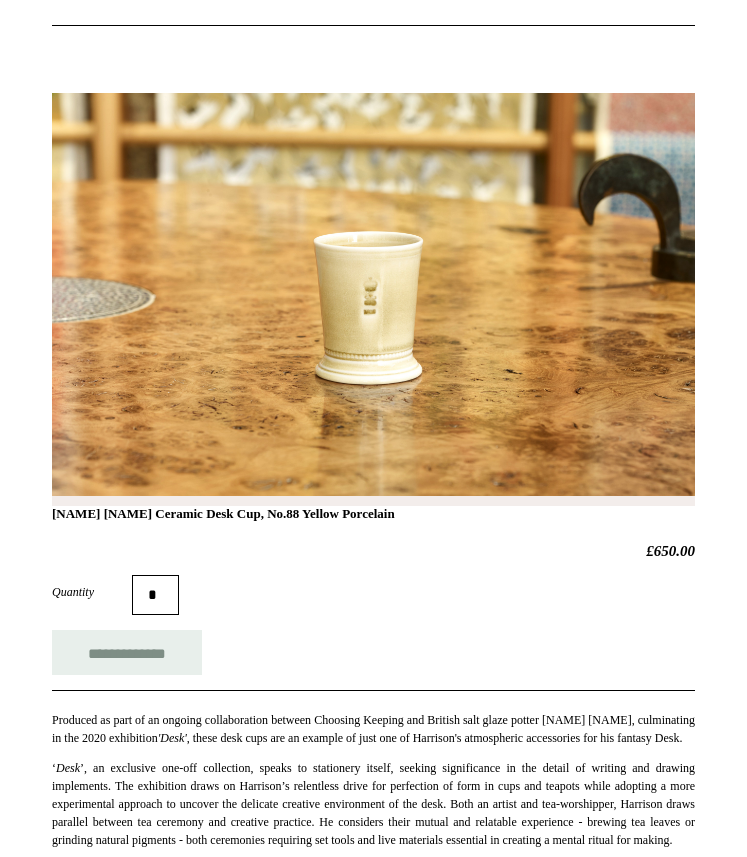 scroll, scrollTop: 611, scrollLeft: 0, axis: vertical 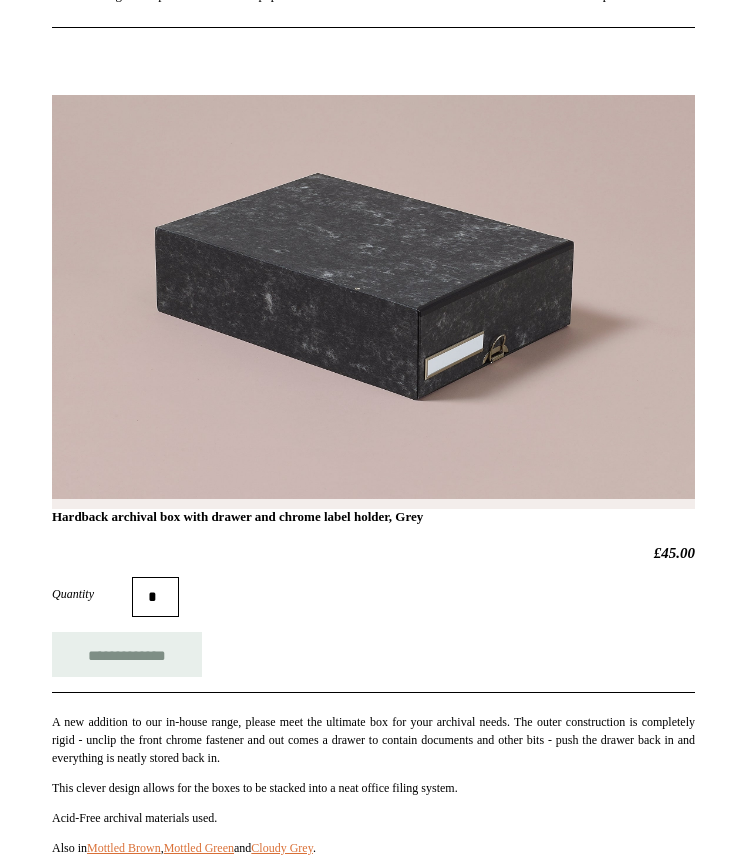 click on "Hardback archival box with drawer and chrome label holder, Grey" at bounding box center [373, 327] 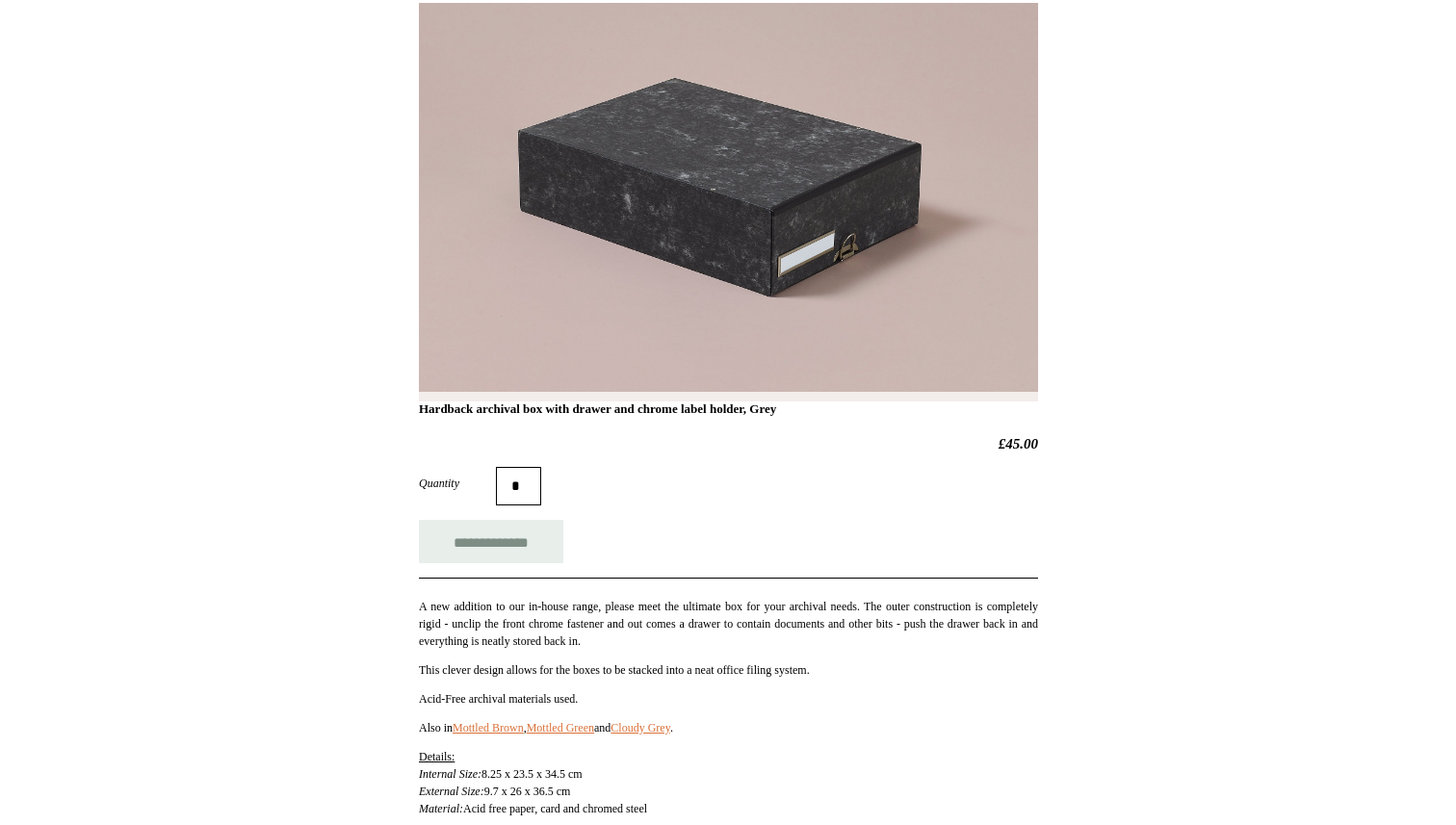 scroll, scrollTop: 272, scrollLeft: 0, axis: vertical 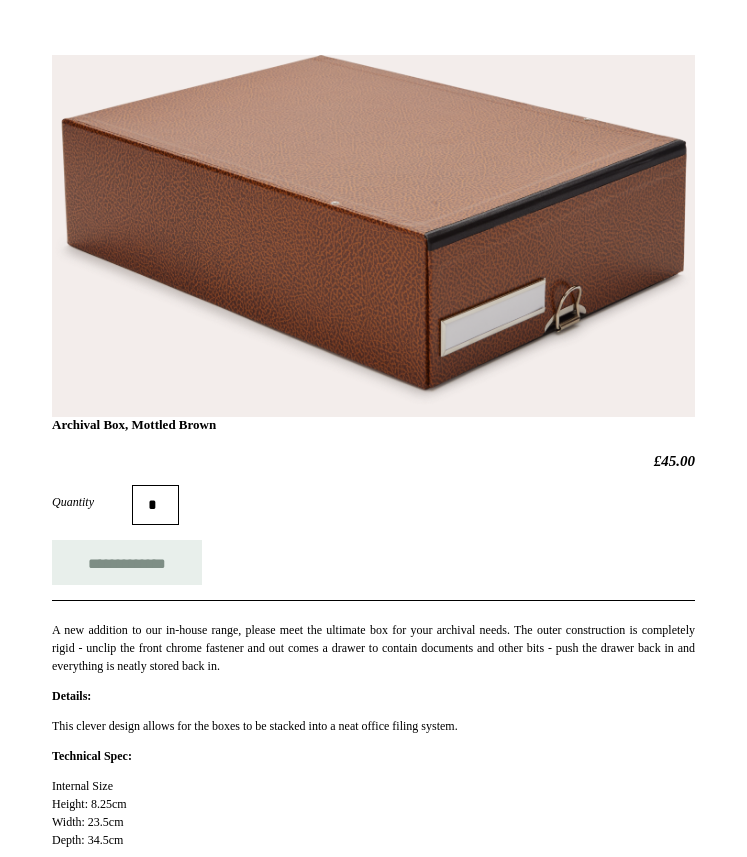 click on "Archival Box, Mottled Brown" at bounding box center [373, 261] 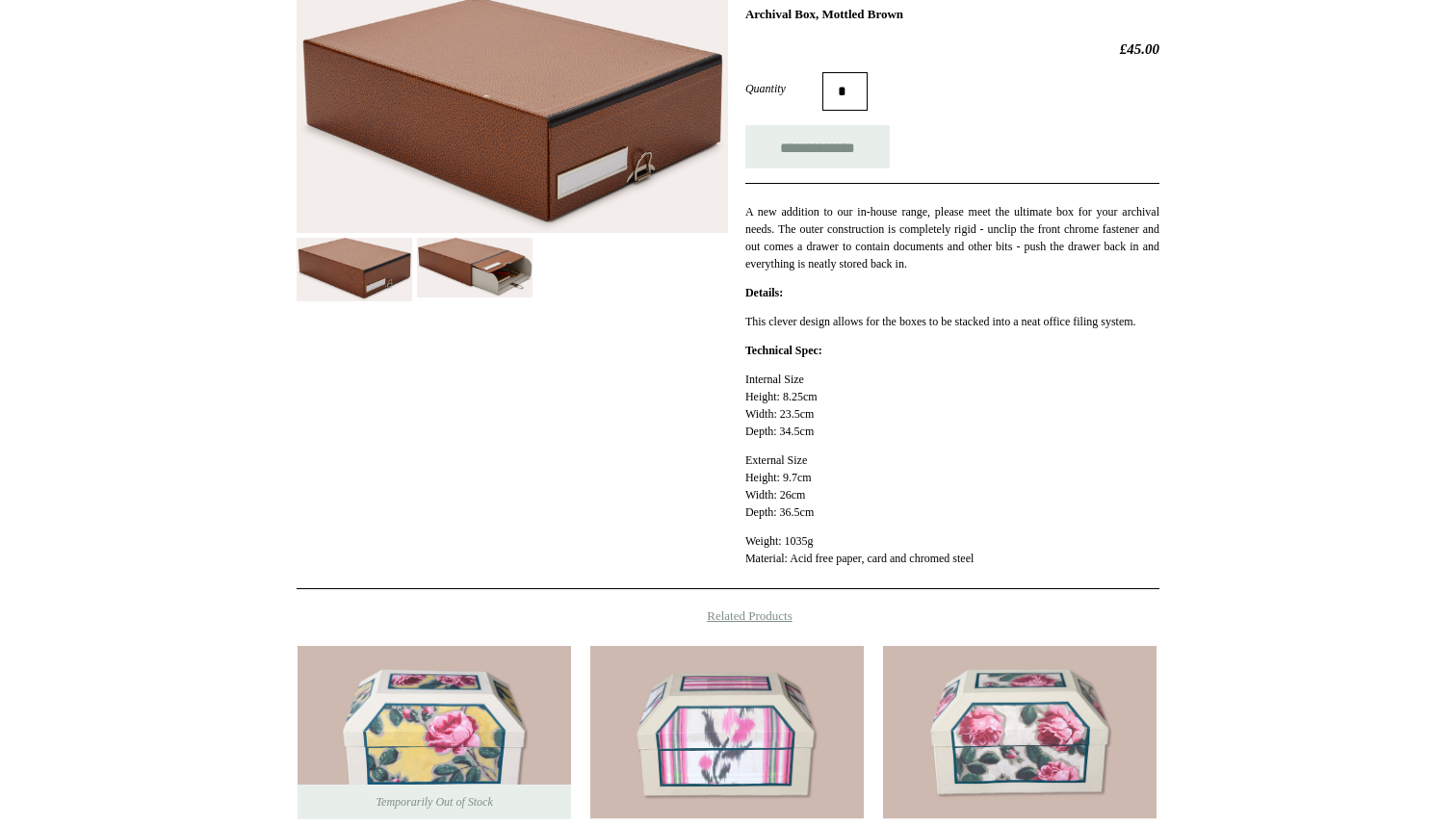 scroll, scrollTop: 310, scrollLeft: 0, axis: vertical 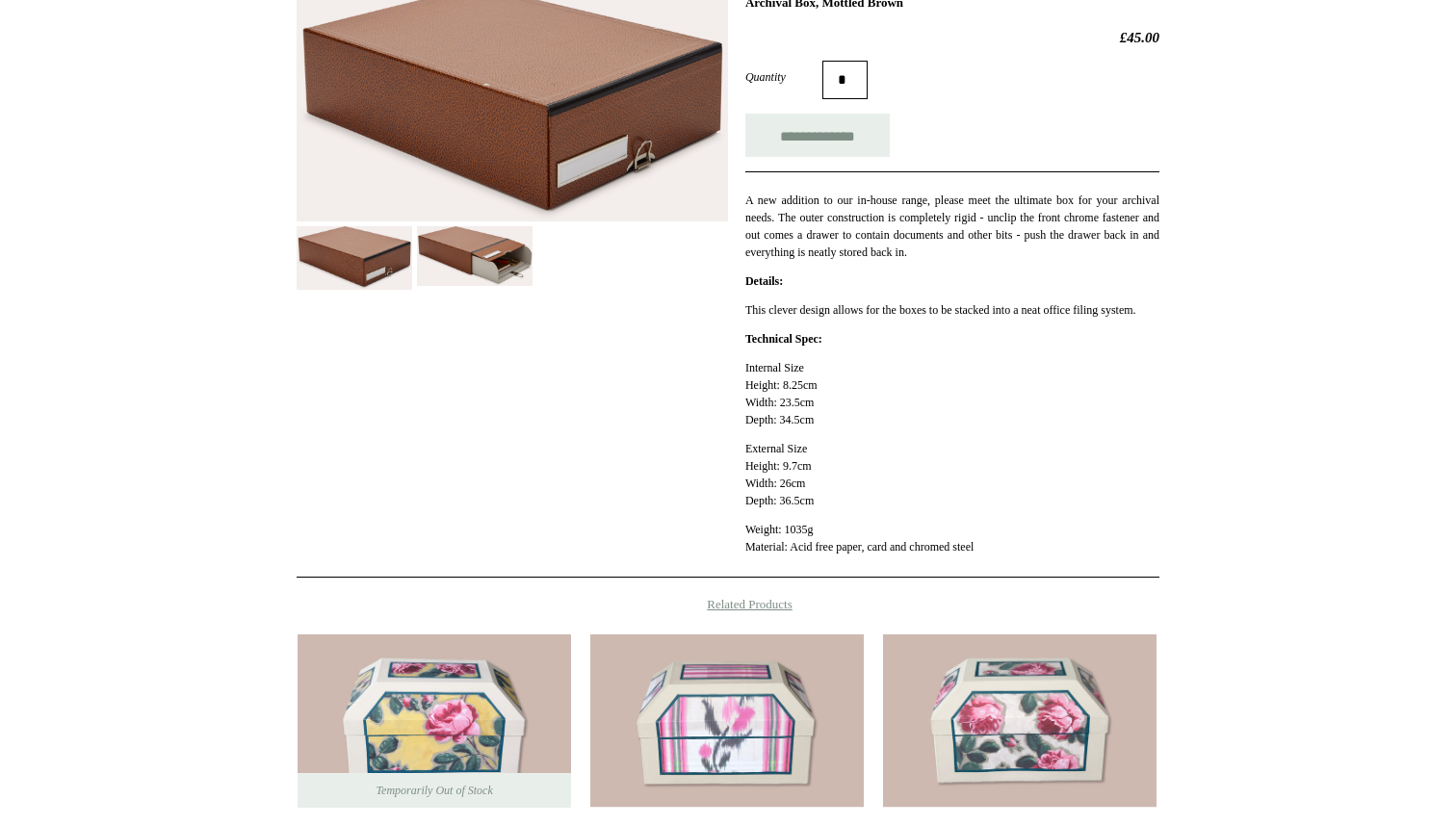click at bounding box center [475, 256] 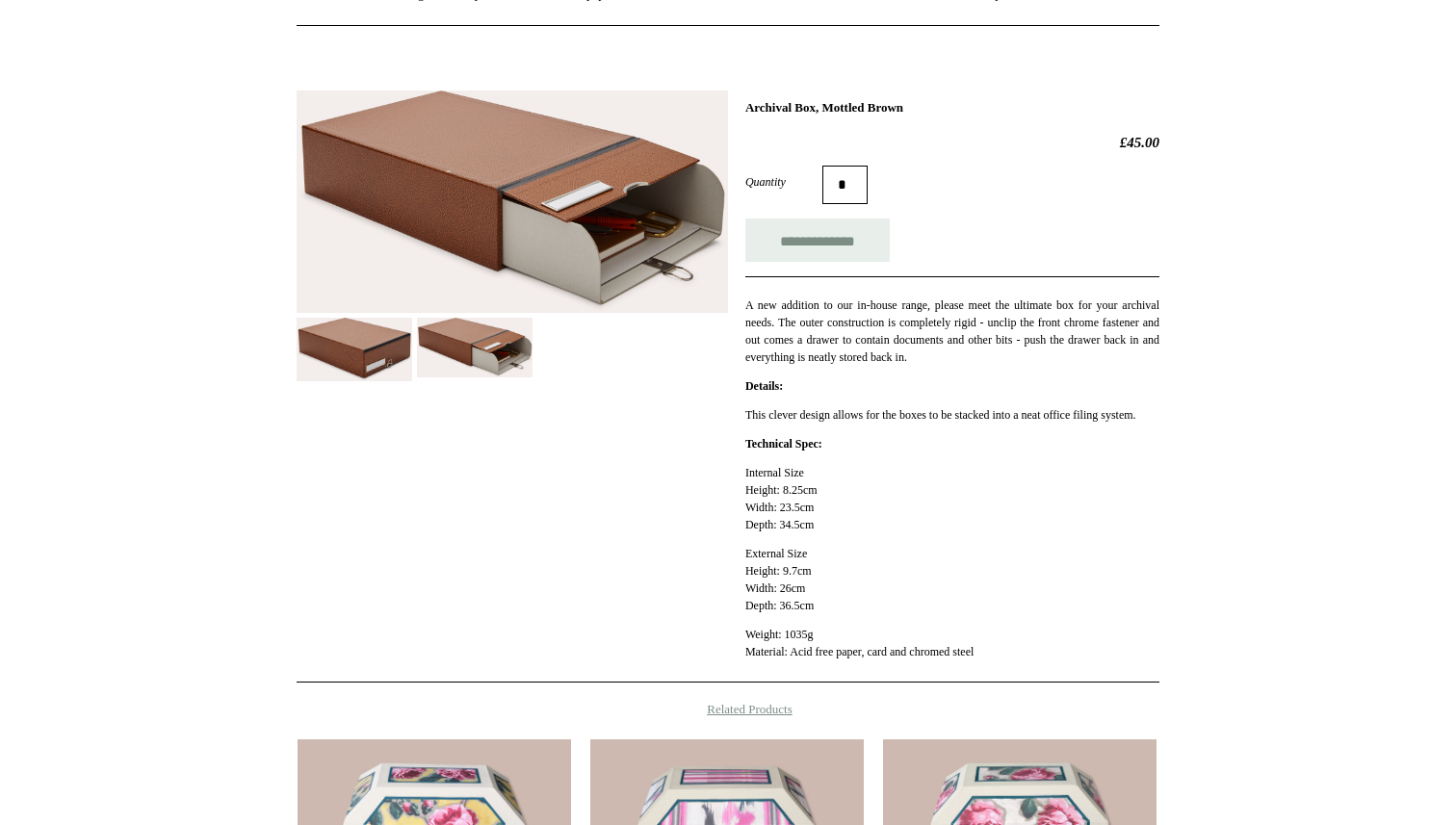 scroll, scrollTop: 168, scrollLeft: 0, axis: vertical 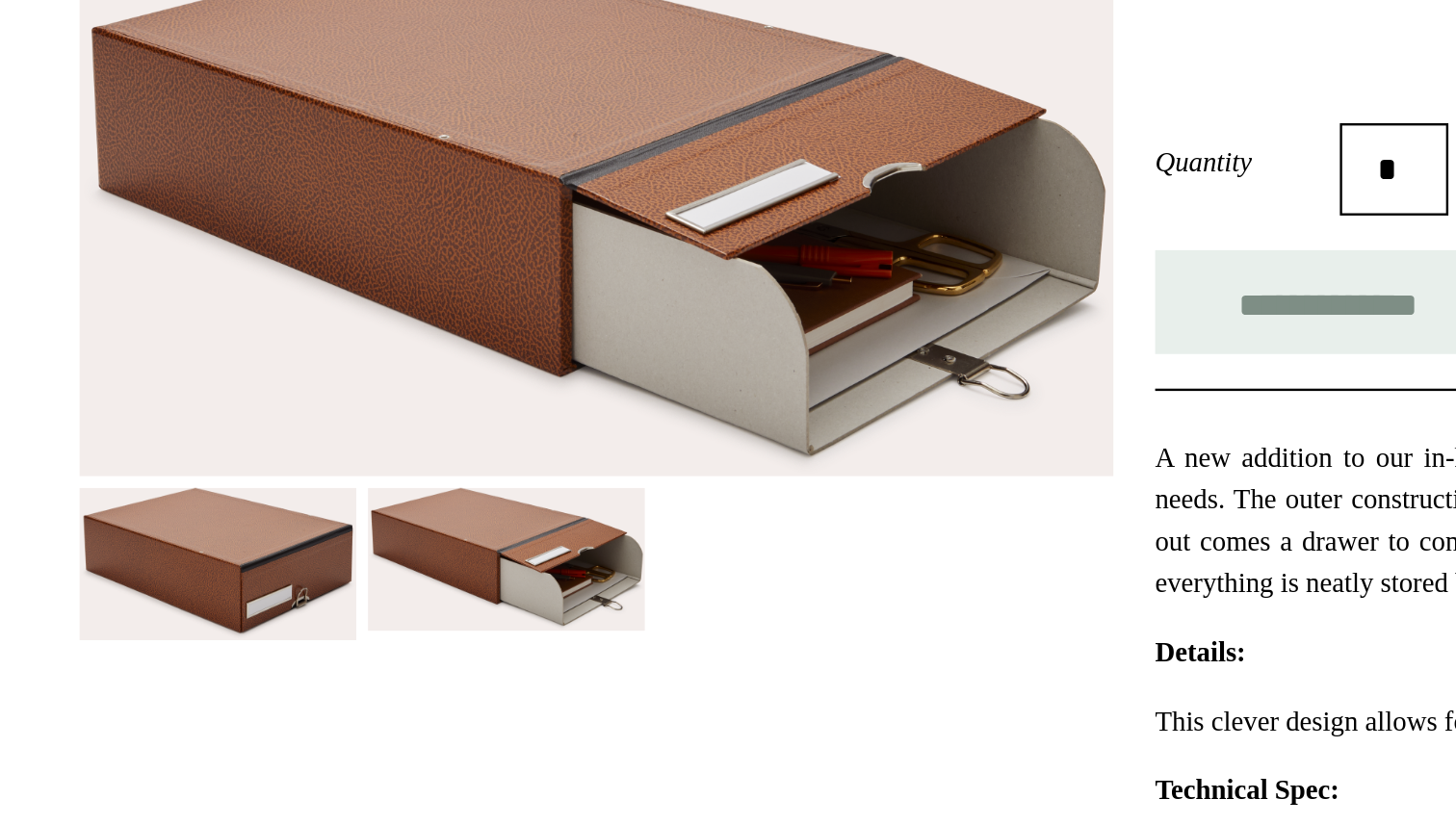 click at bounding box center [354, 386] 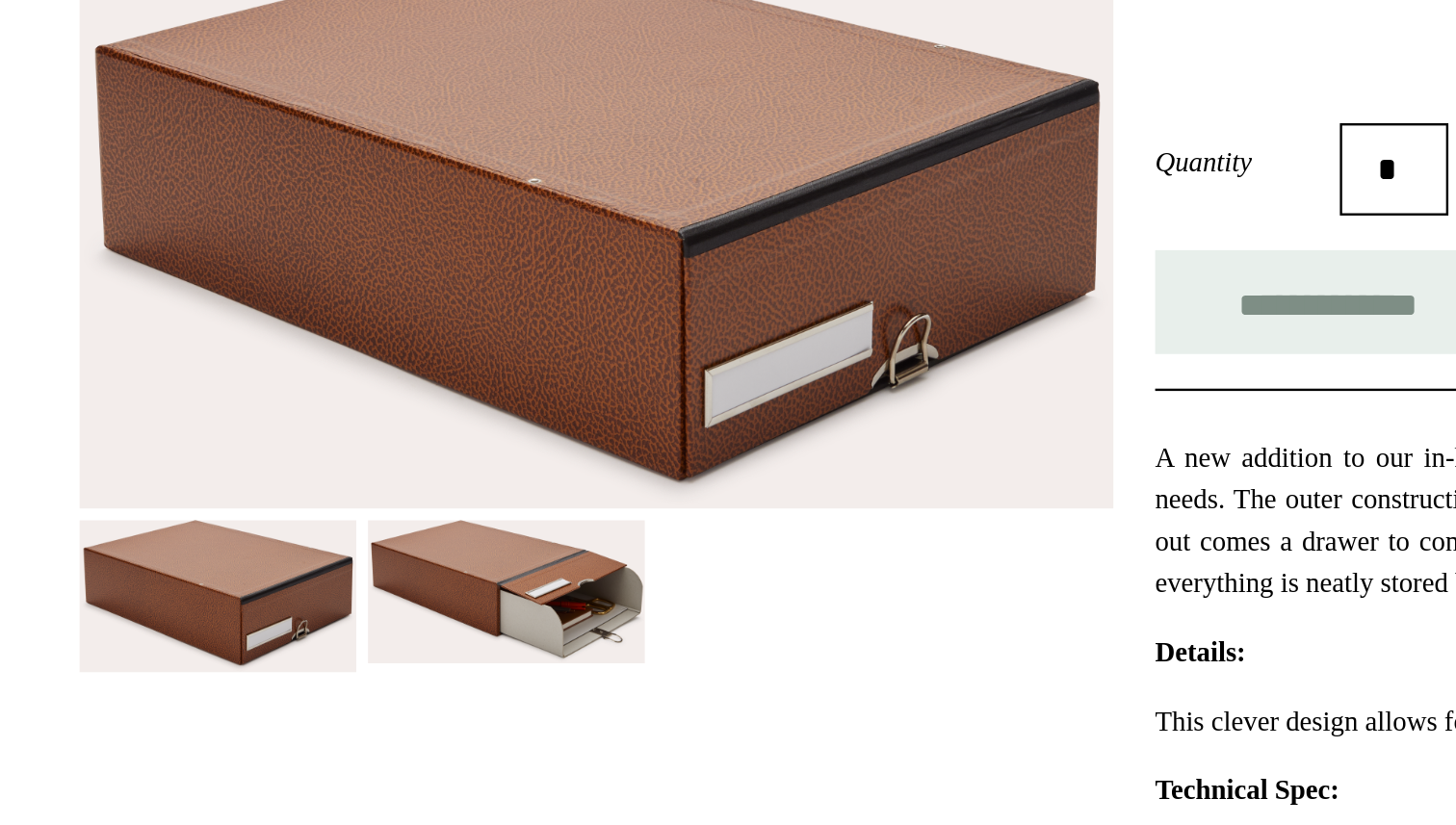 click at bounding box center [475, 398] 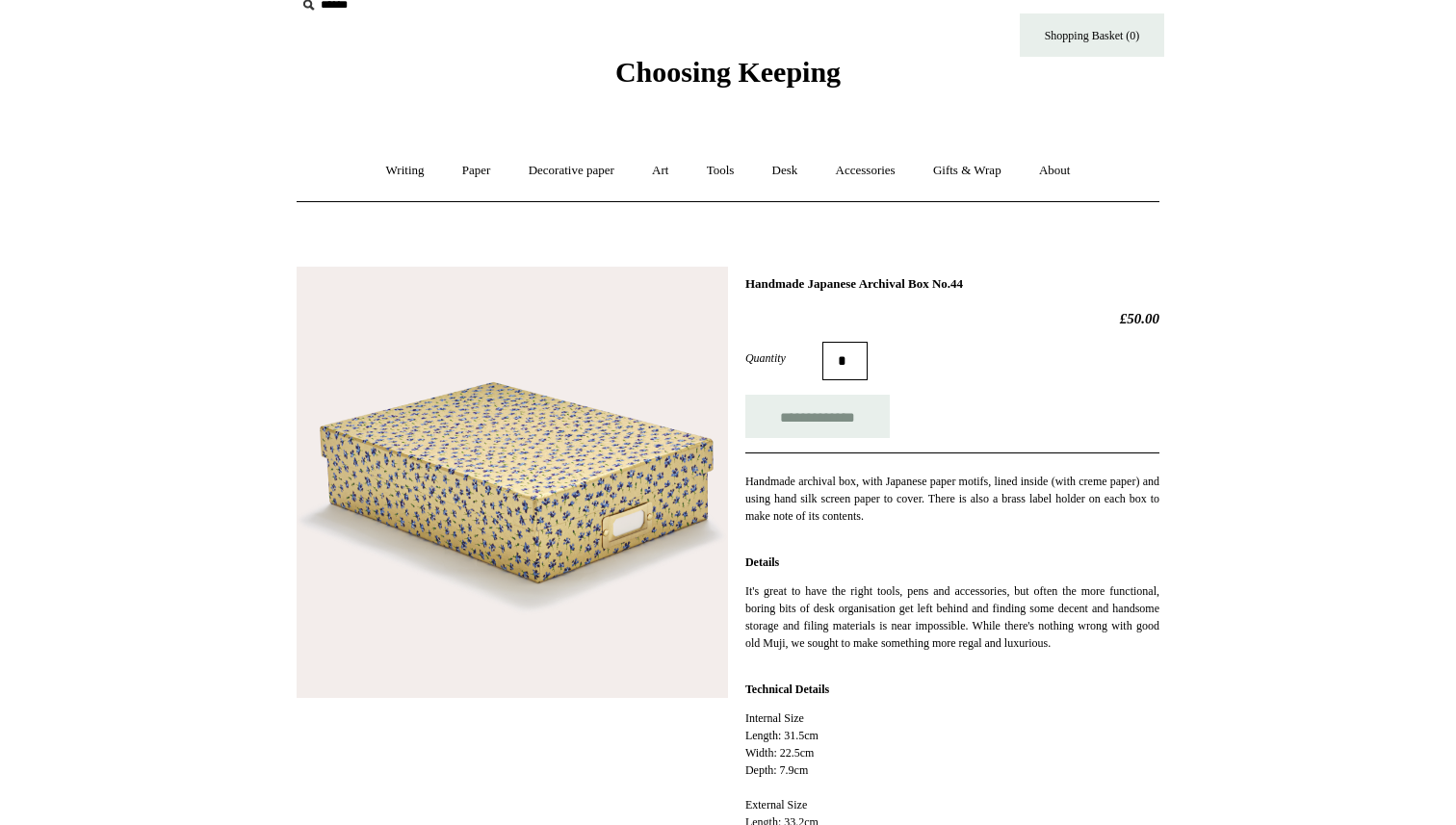 scroll, scrollTop: 0, scrollLeft: 0, axis: both 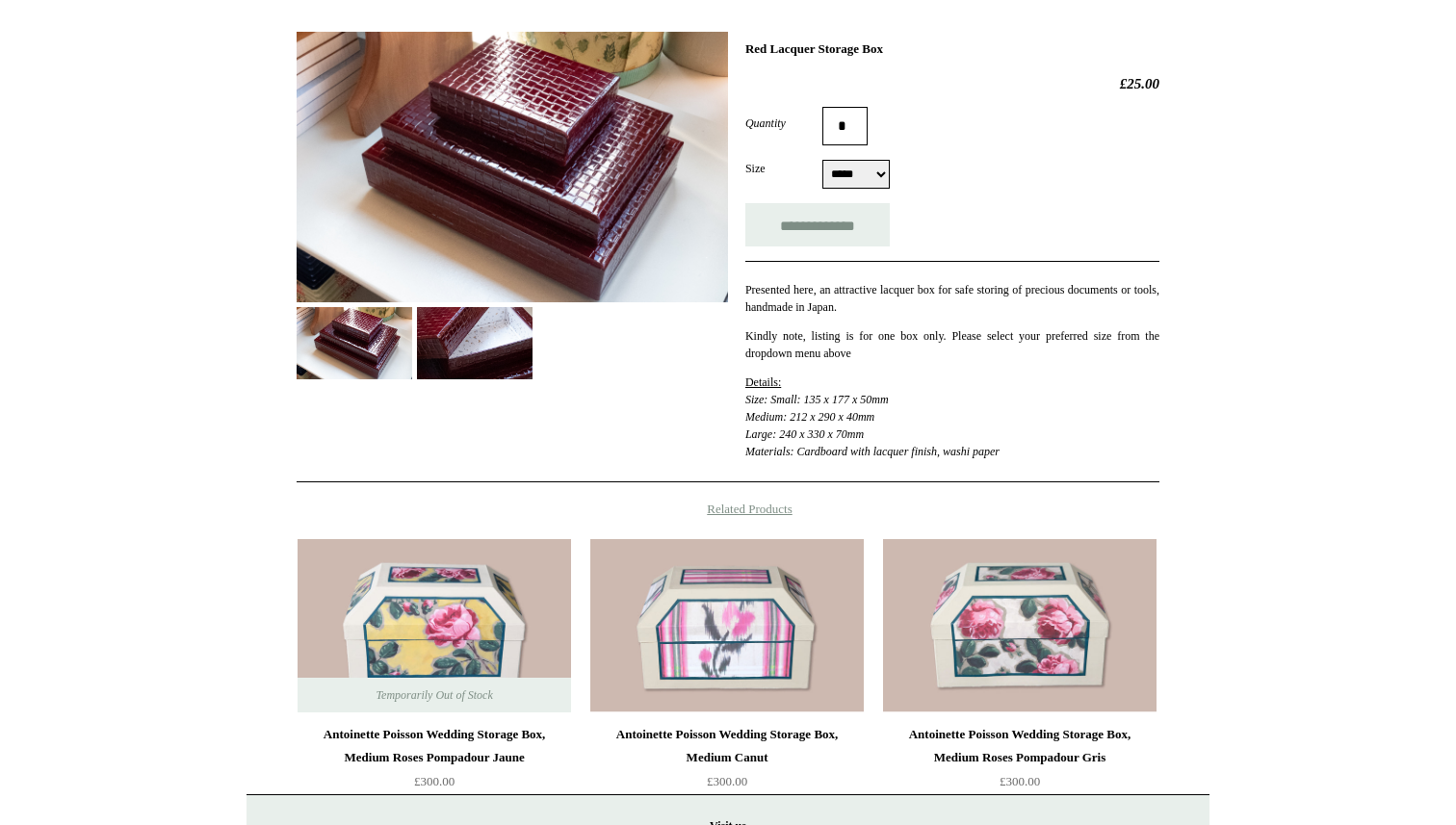 click at bounding box center (475, 343) 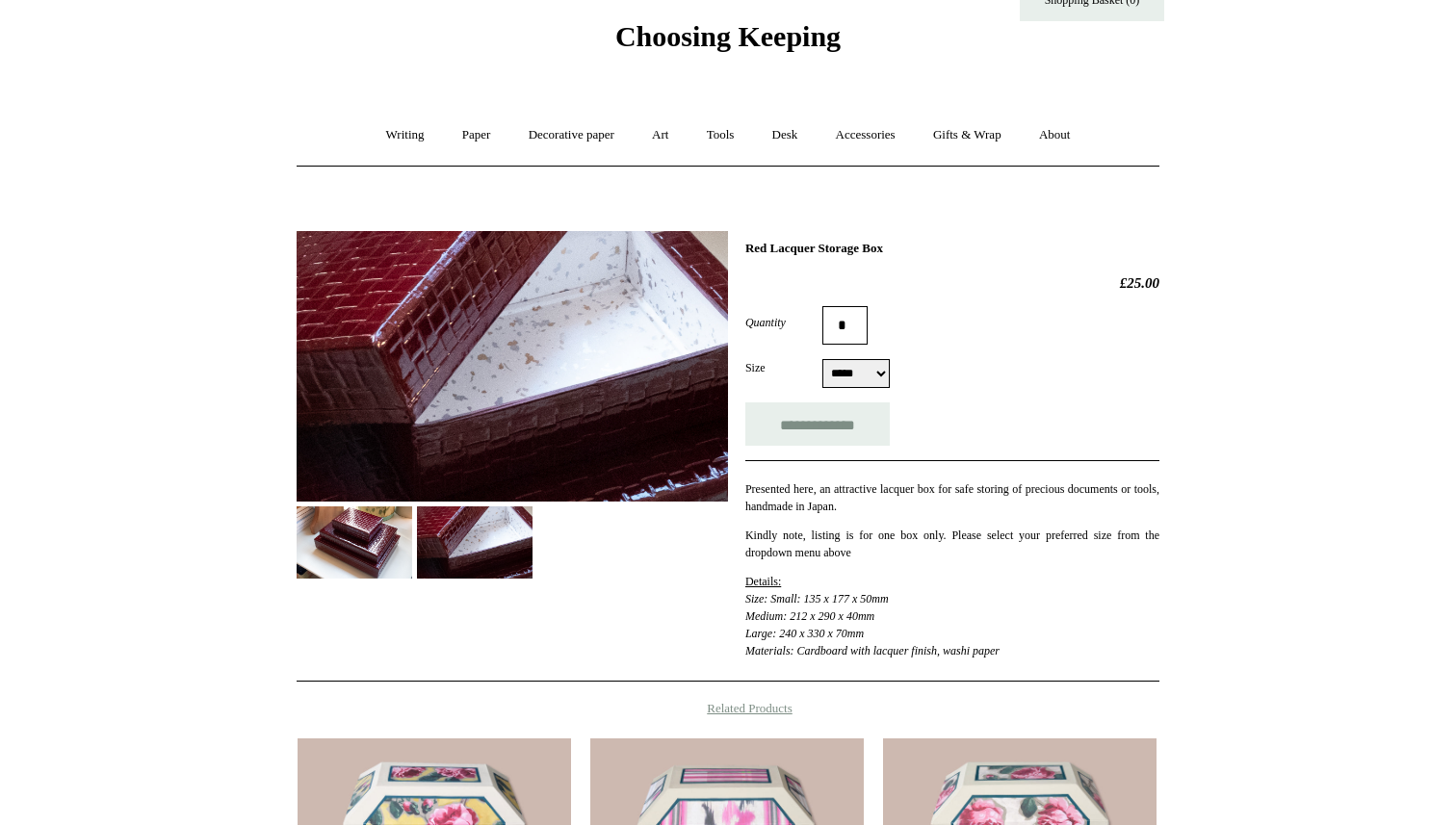 scroll, scrollTop: 32, scrollLeft: 0, axis: vertical 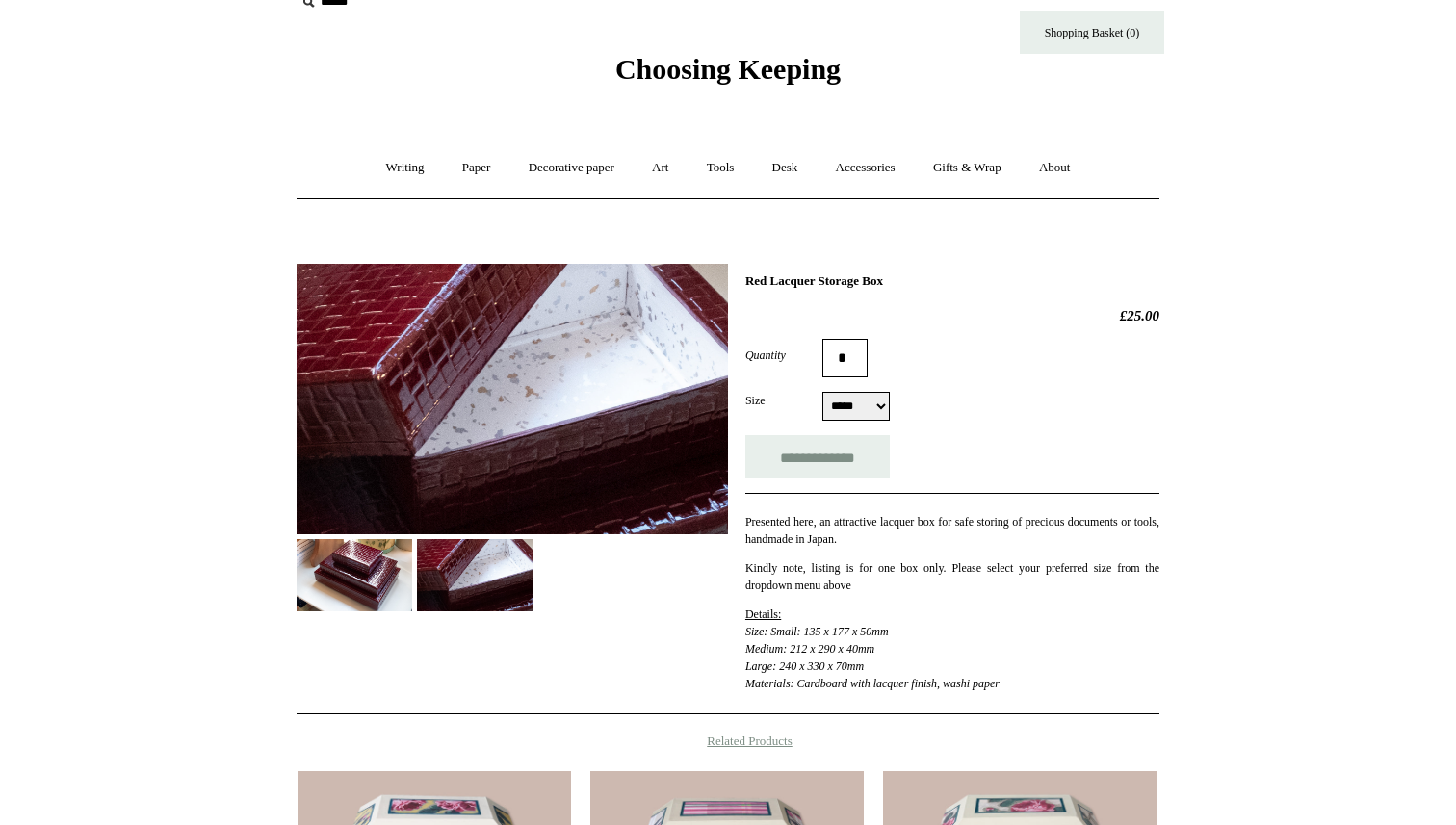 click at bounding box center (354, 575) 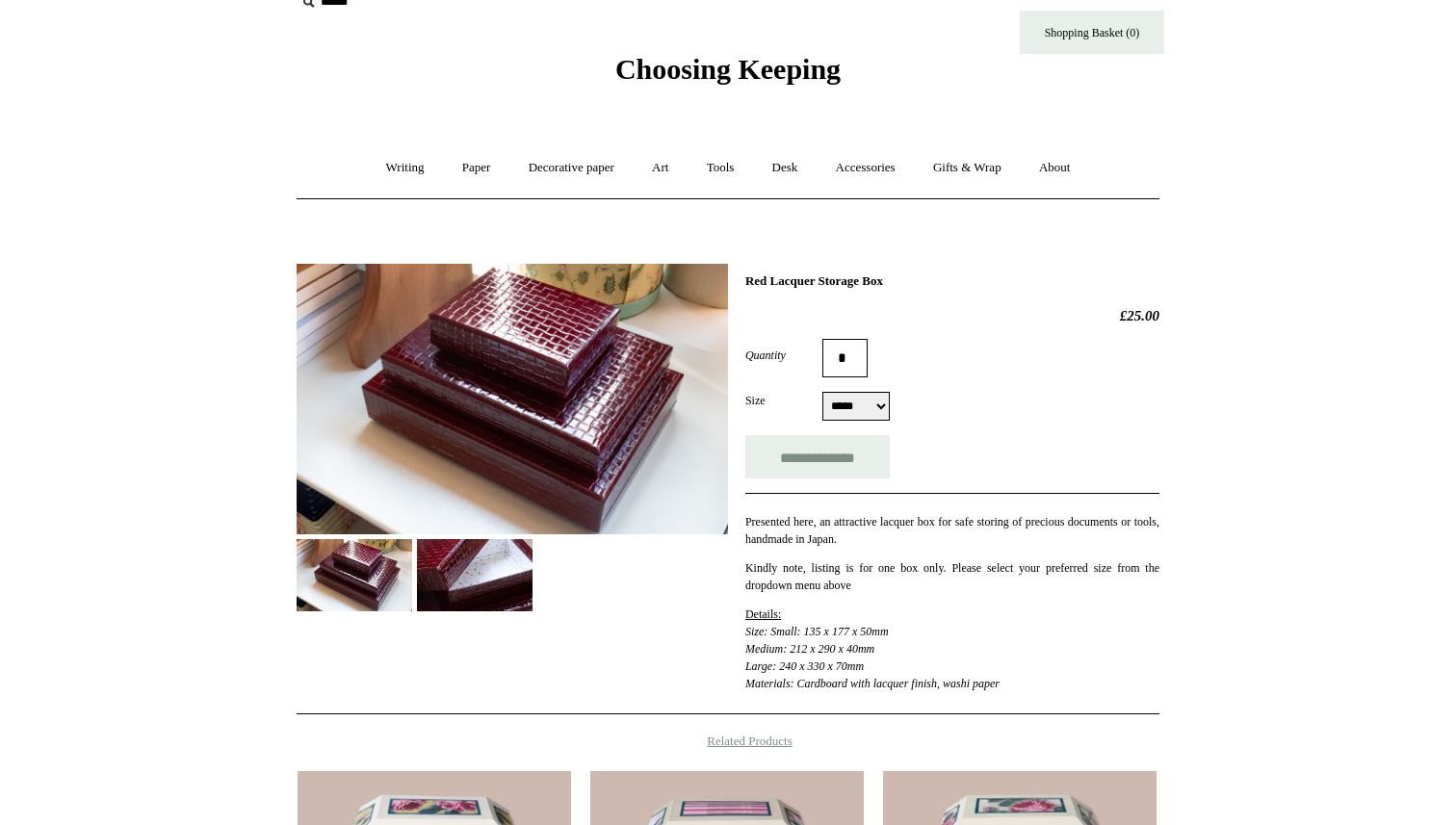 click on "***** ****** *****" at bounding box center [856, 406] 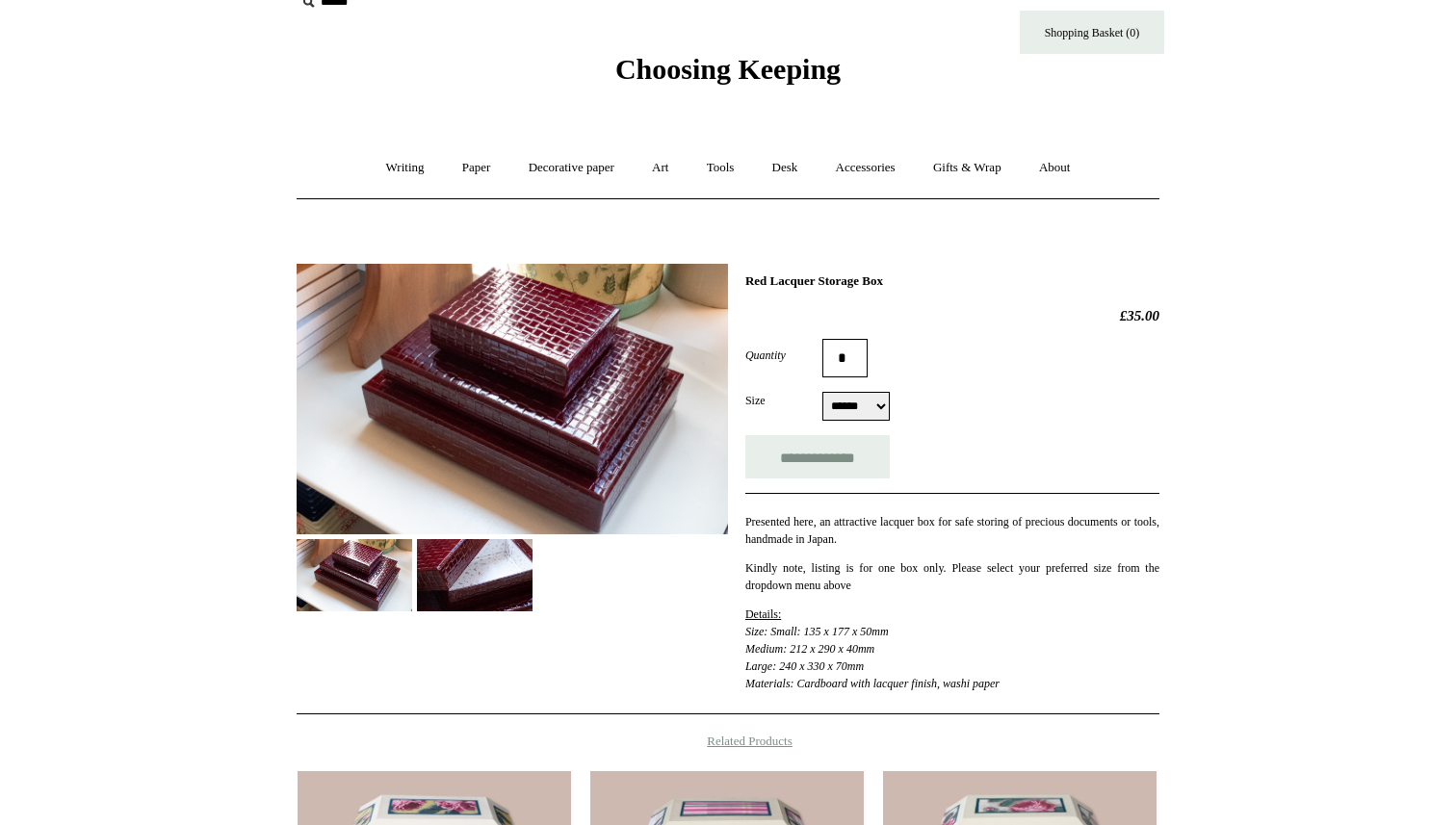 click at bounding box center (475, 575) 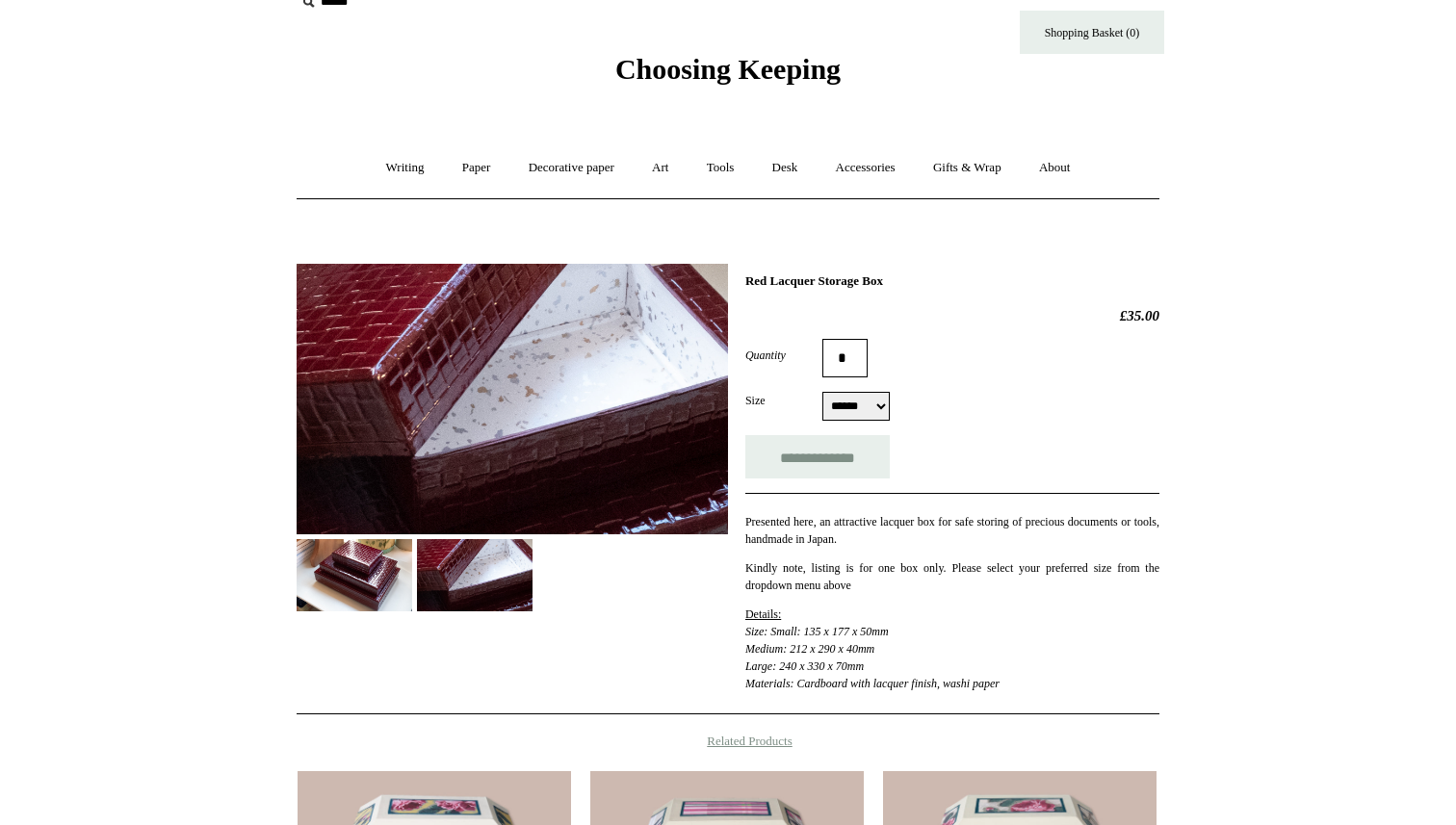 click at bounding box center (354, 575) 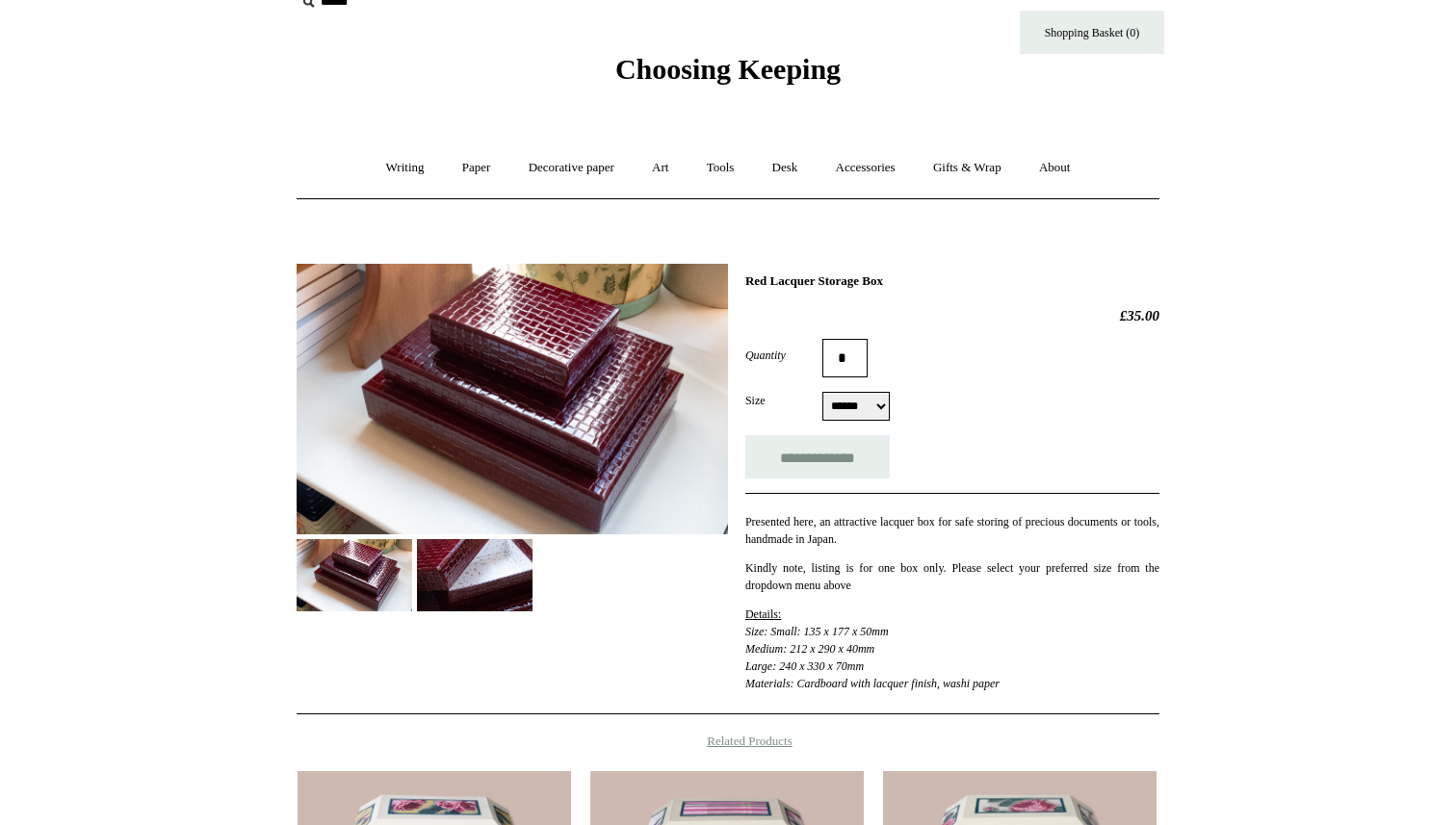 click at bounding box center [512, 399] 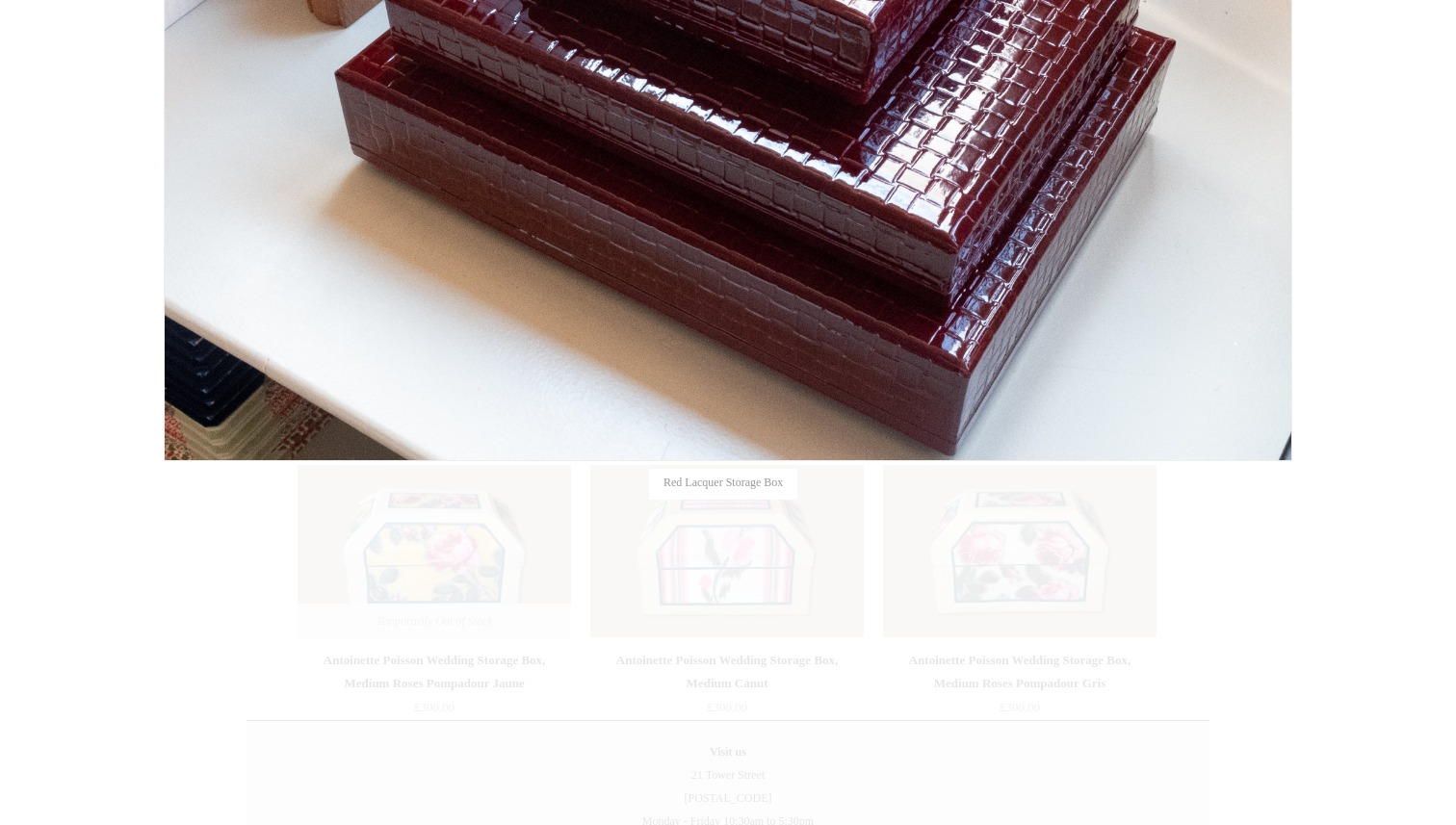 scroll, scrollTop: 536, scrollLeft: 0, axis: vertical 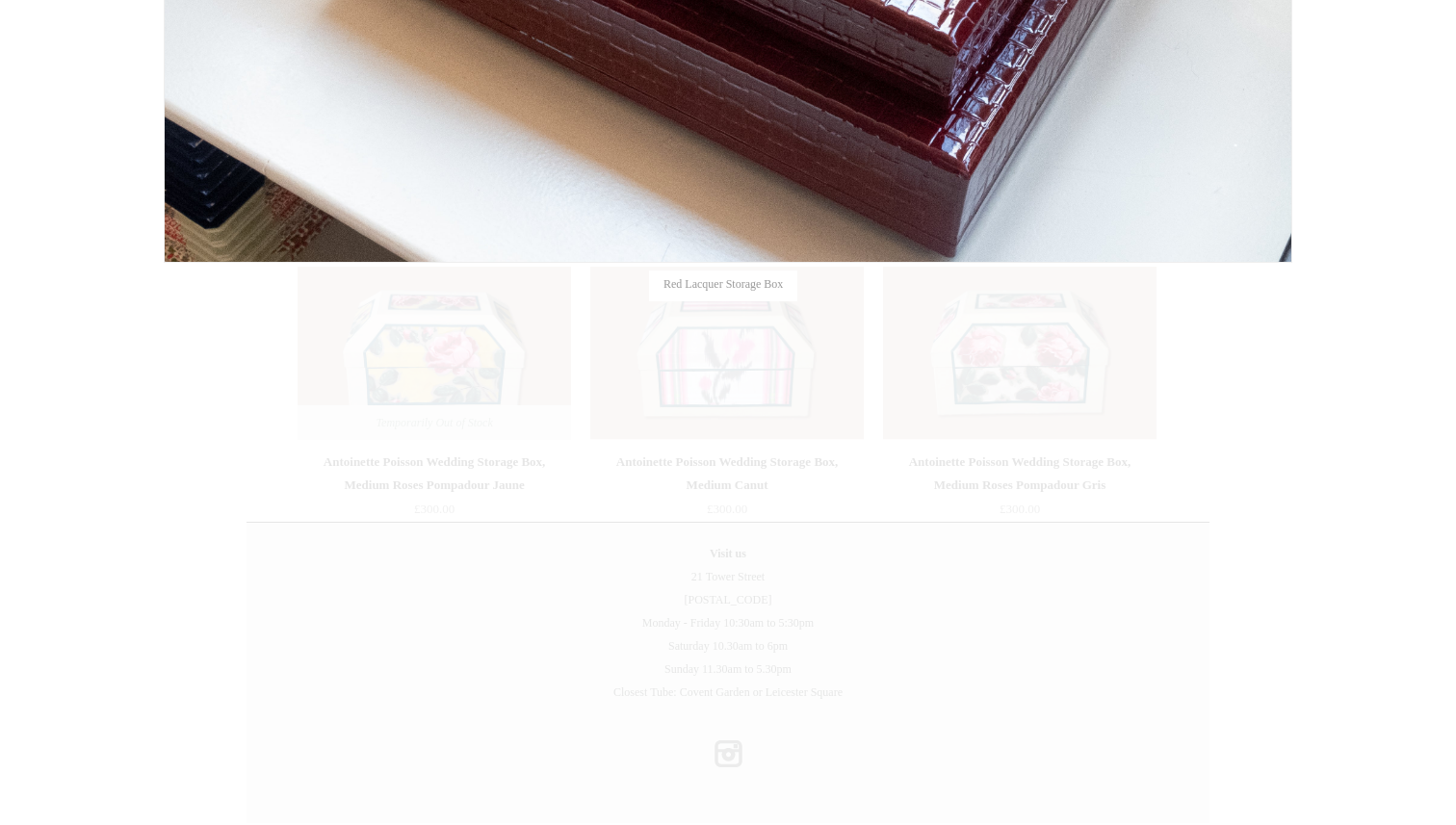 click at bounding box center [728, 144] 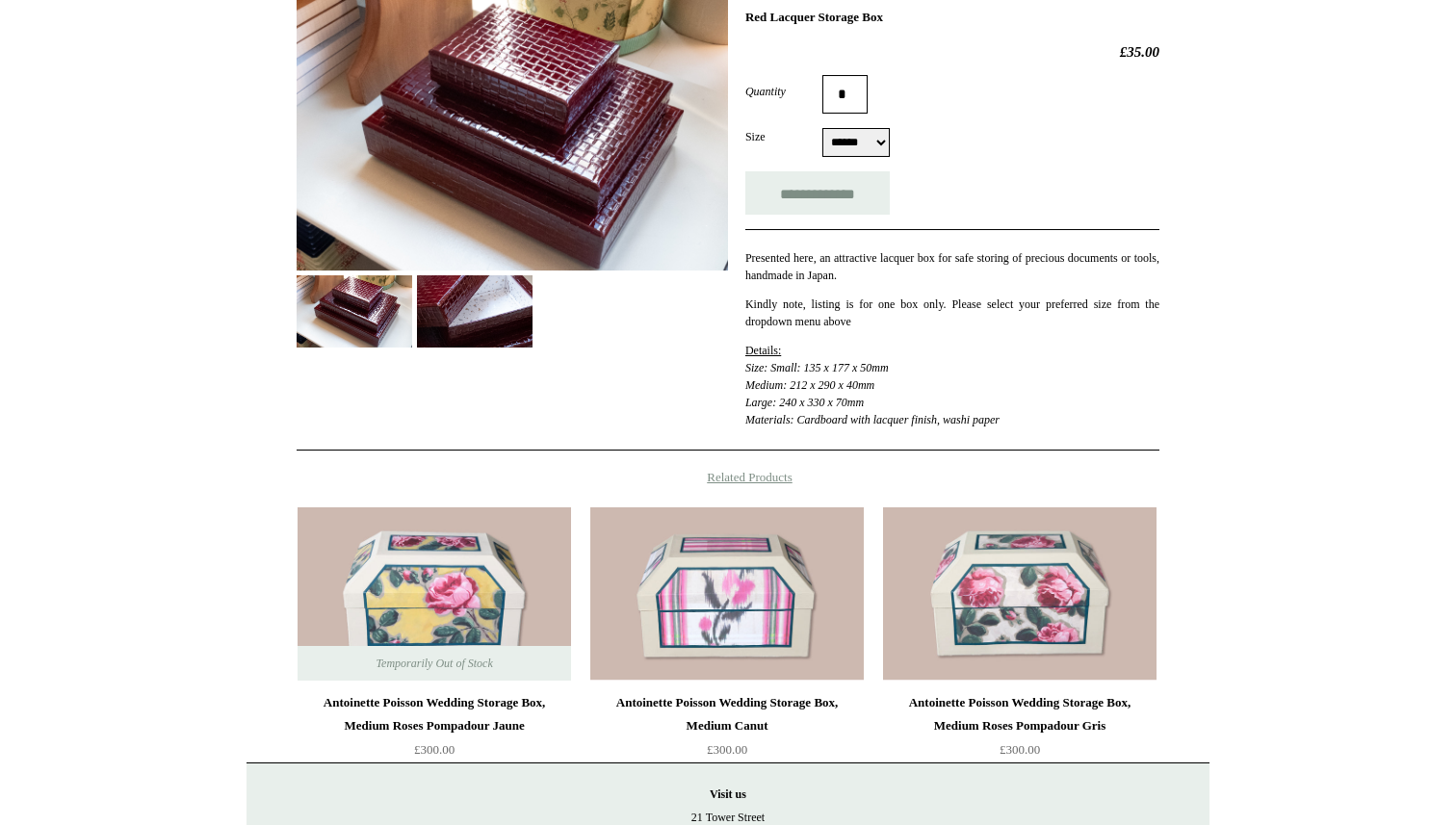 scroll, scrollTop: 0, scrollLeft: 0, axis: both 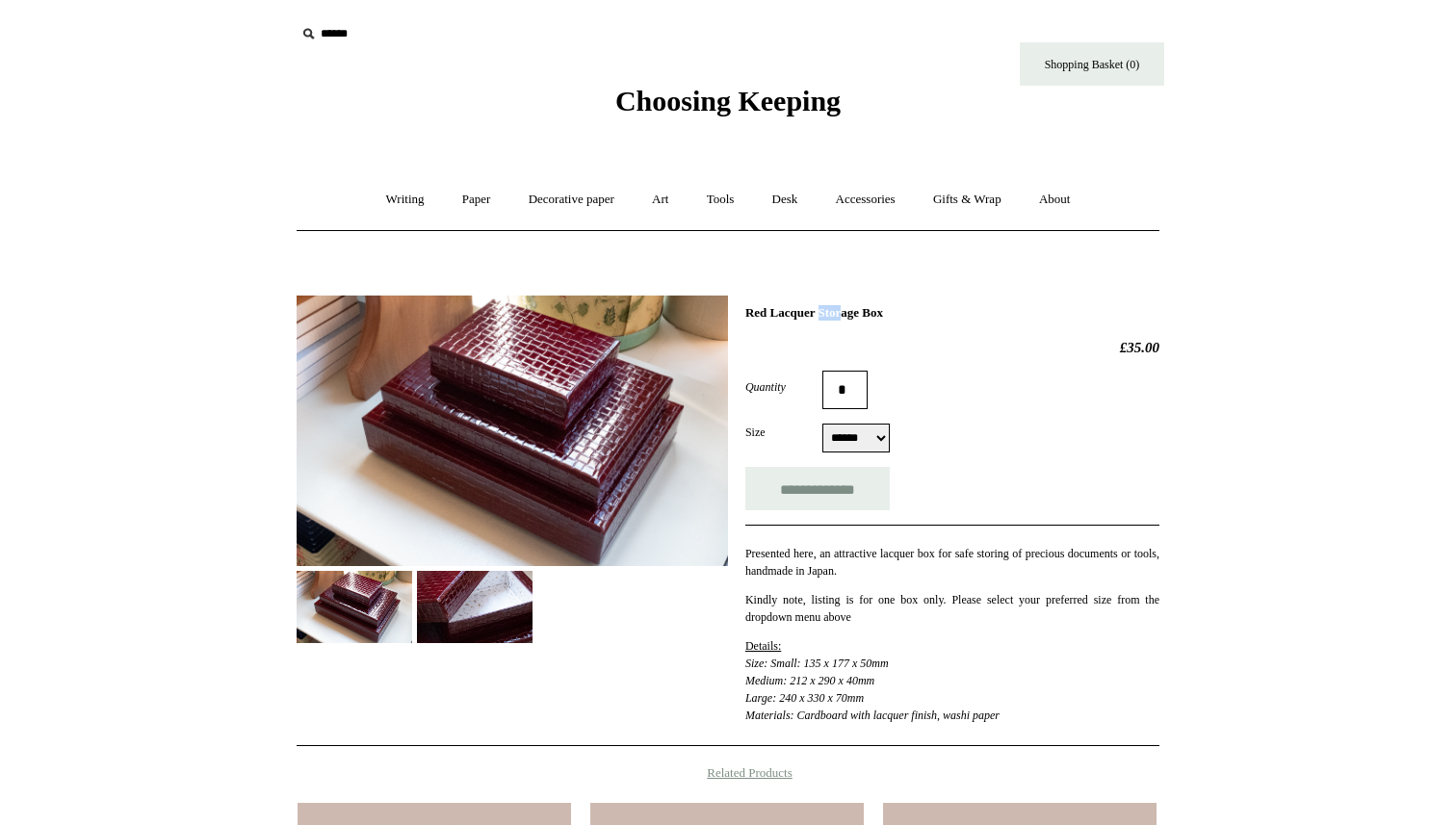 drag, startPoint x: 773, startPoint y: 313, endPoint x: 963, endPoint y: 296, distance: 190.75901 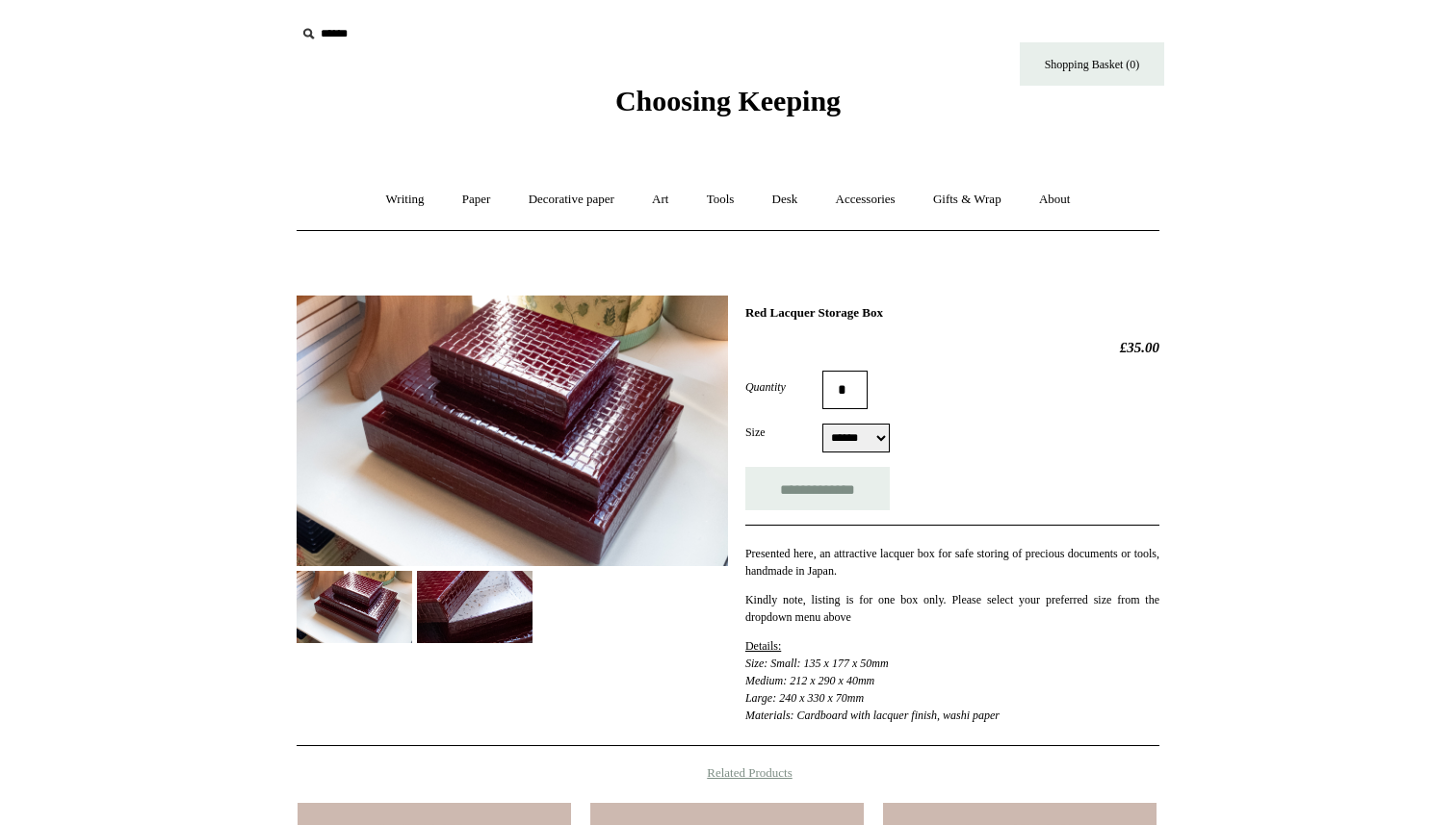 click on "**********" at bounding box center (728, 514) 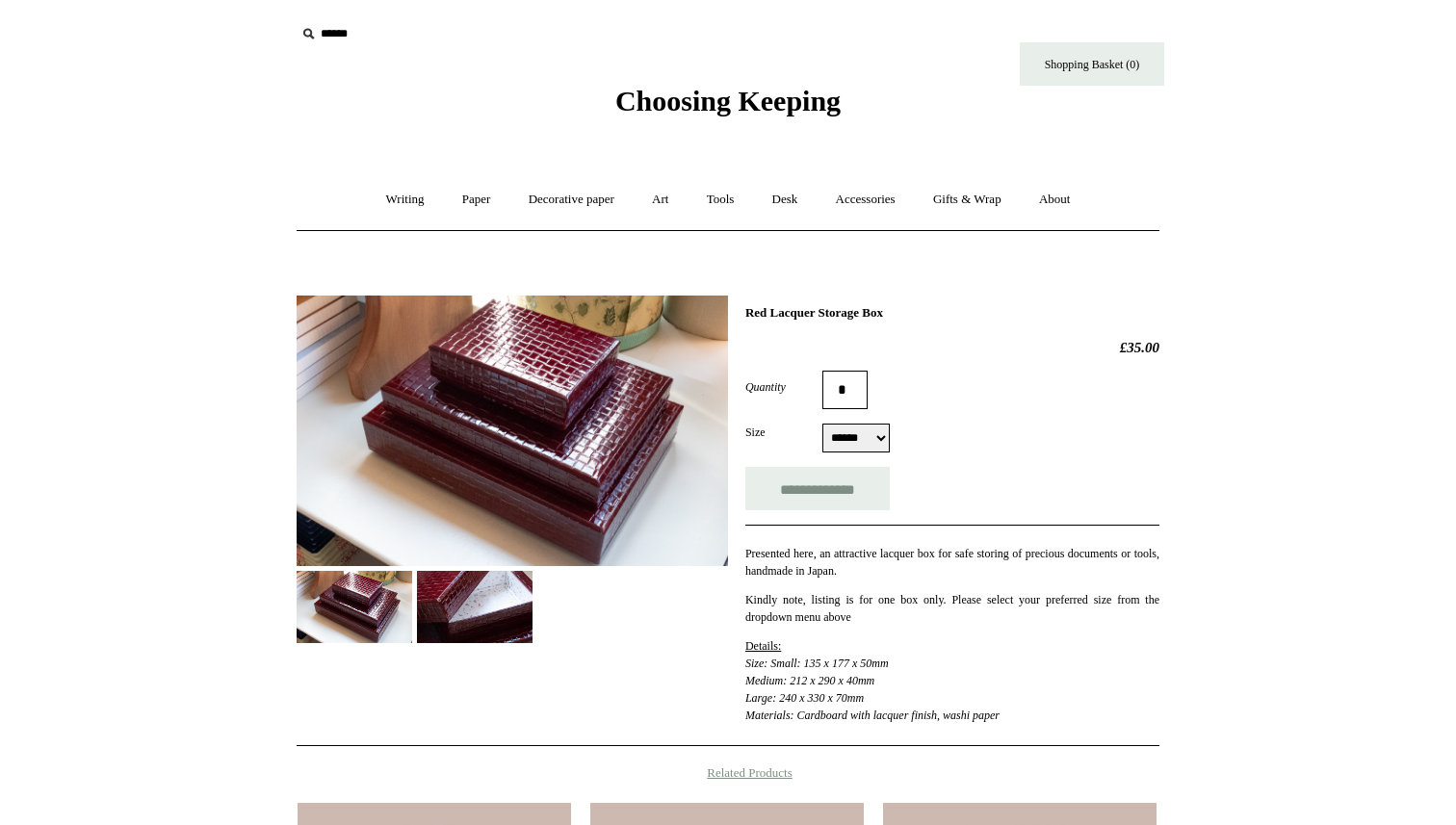 drag, startPoint x: 773, startPoint y: 312, endPoint x: 913, endPoint y: 315, distance: 140.03214 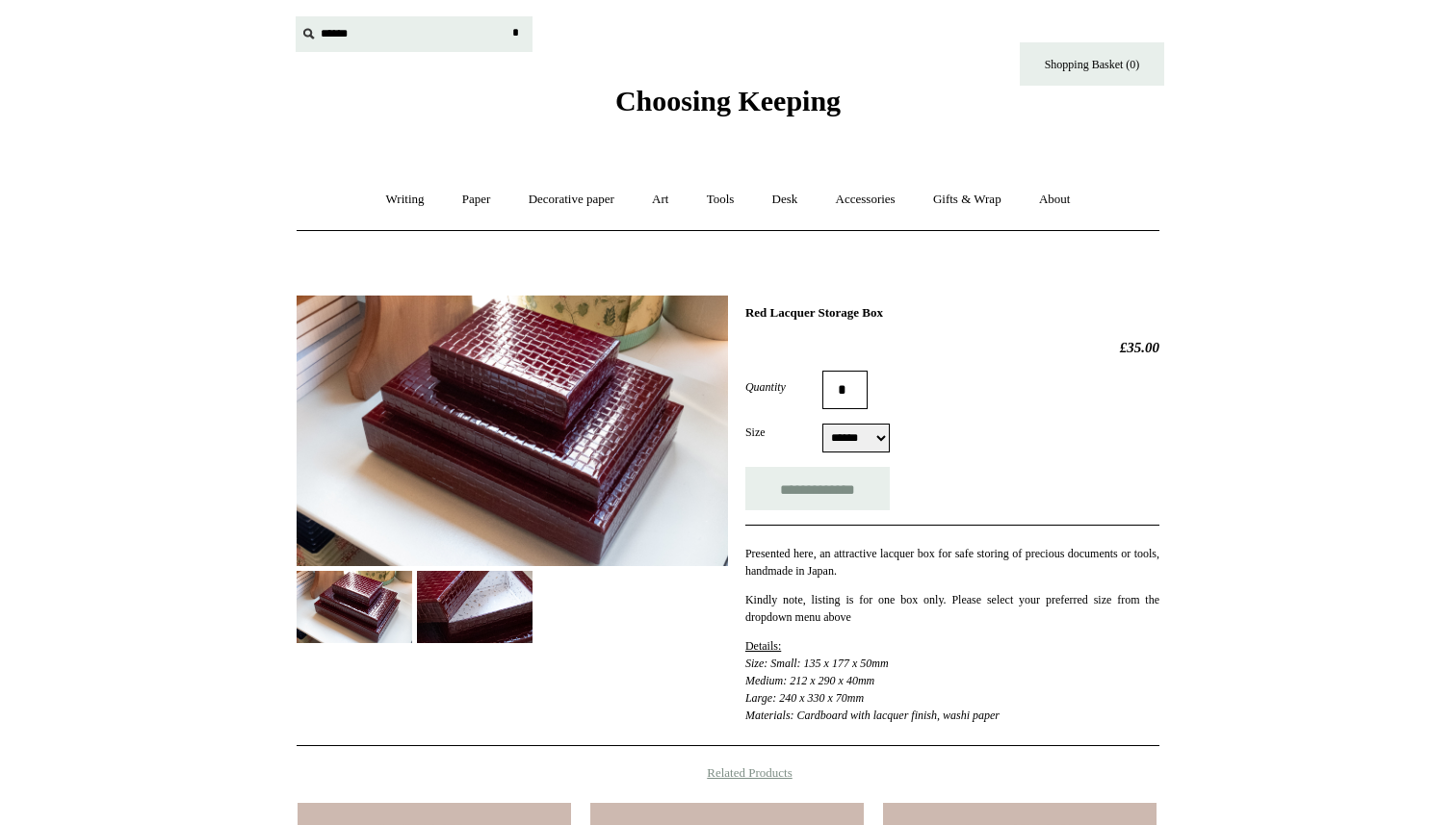 click at bounding box center [414, 34] 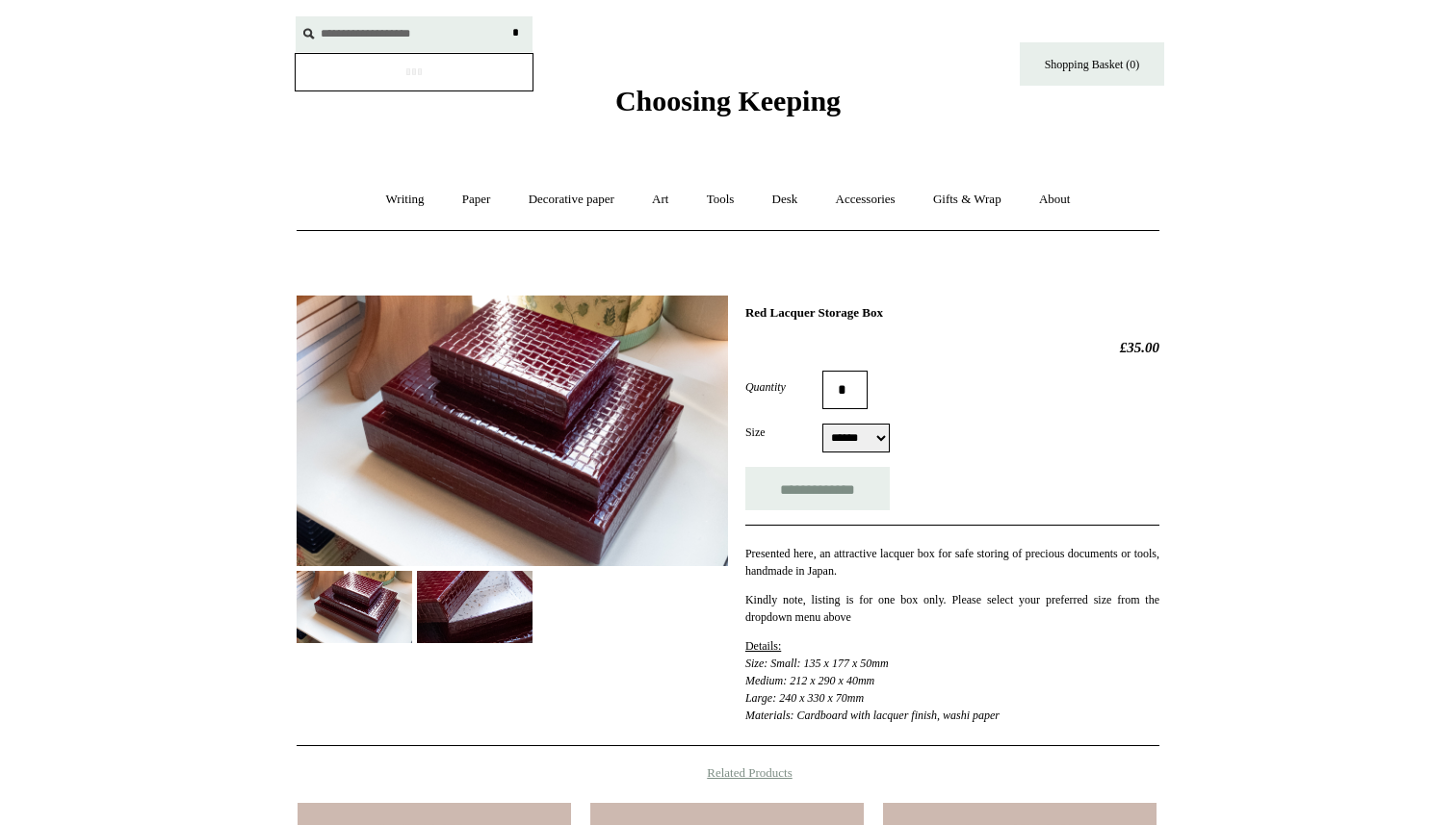 type on "**********" 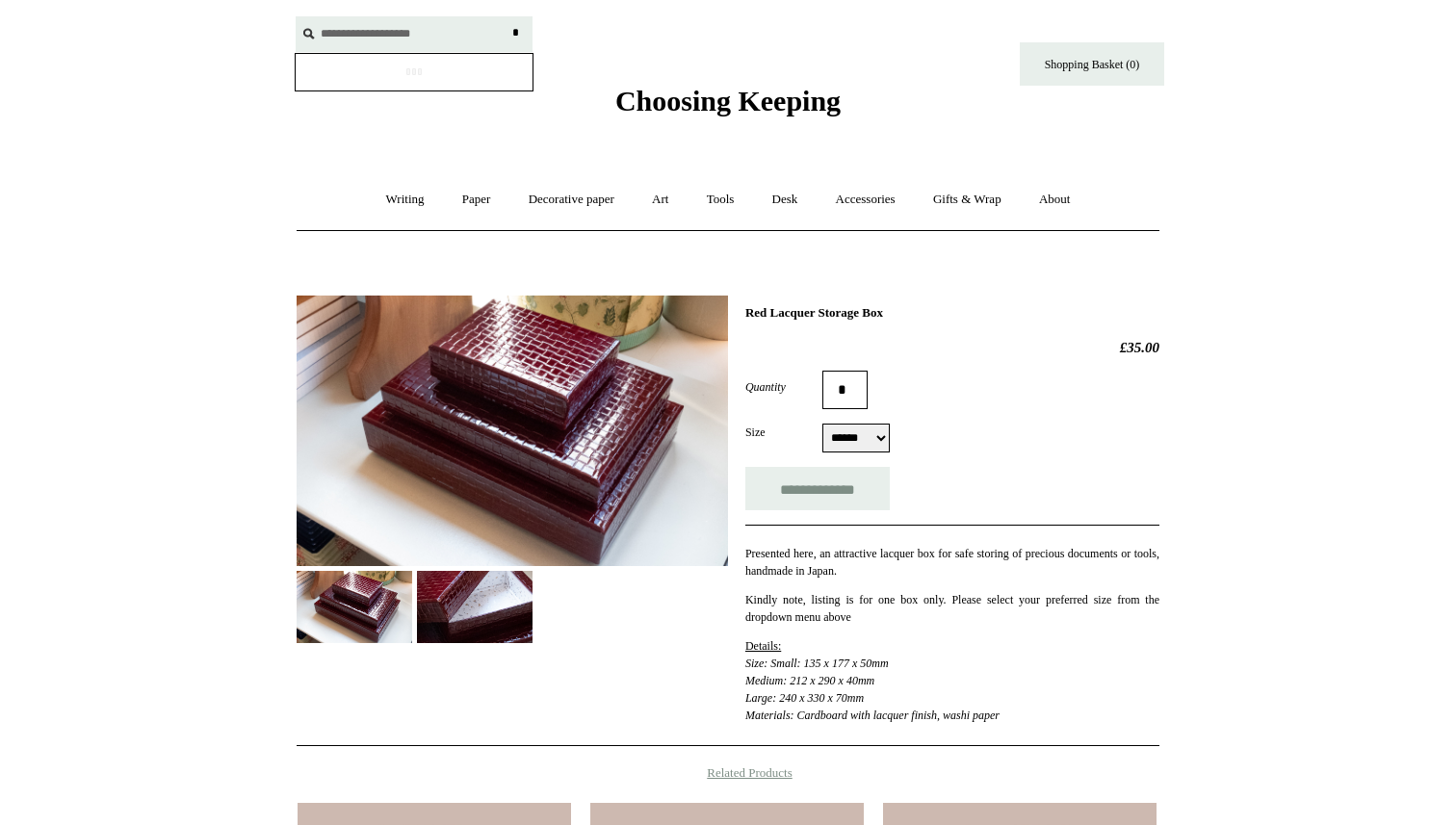 click on "*" at bounding box center (515, 33) 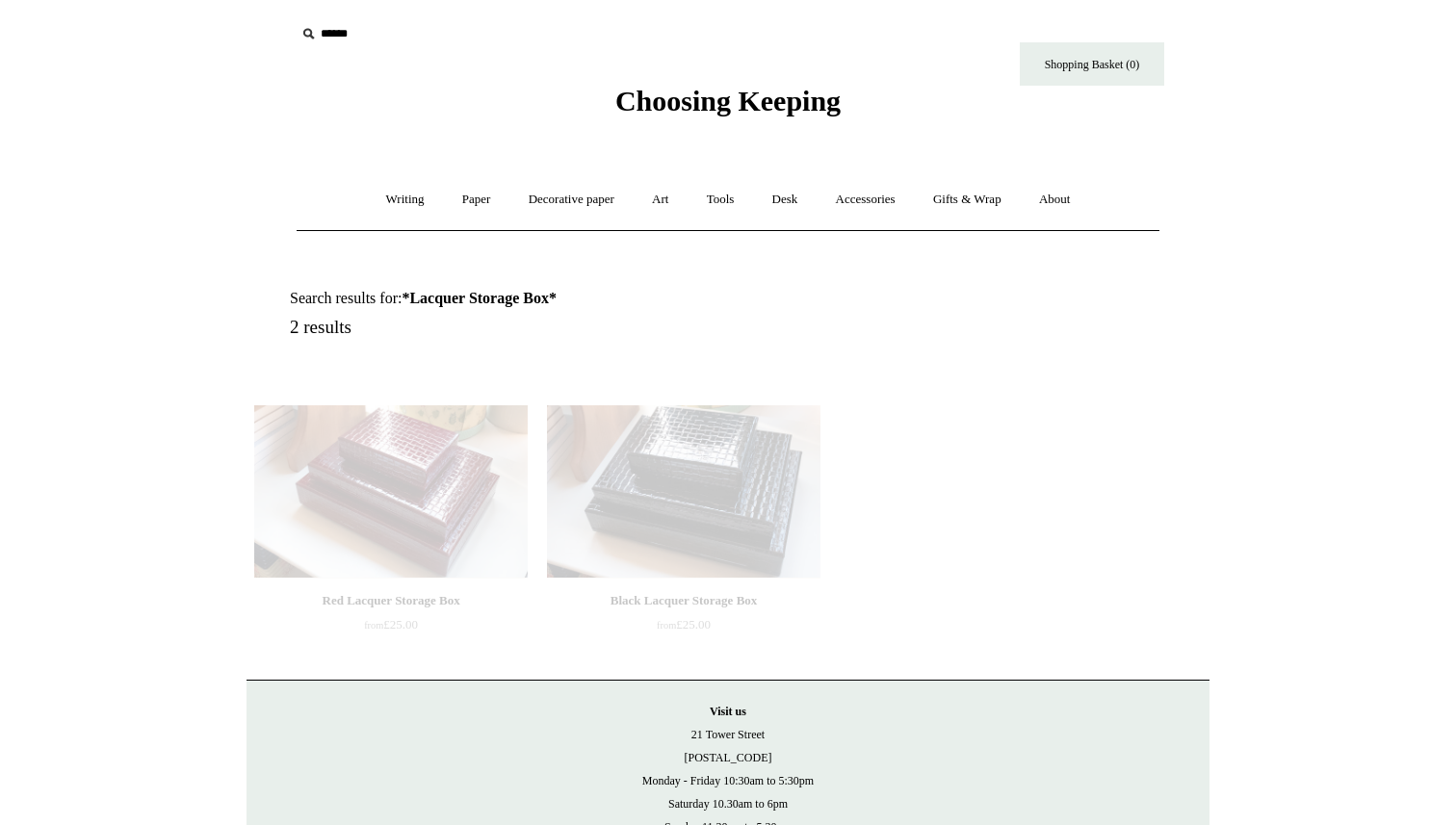 scroll, scrollTop: 0, scrollLeft: 0, axis: both 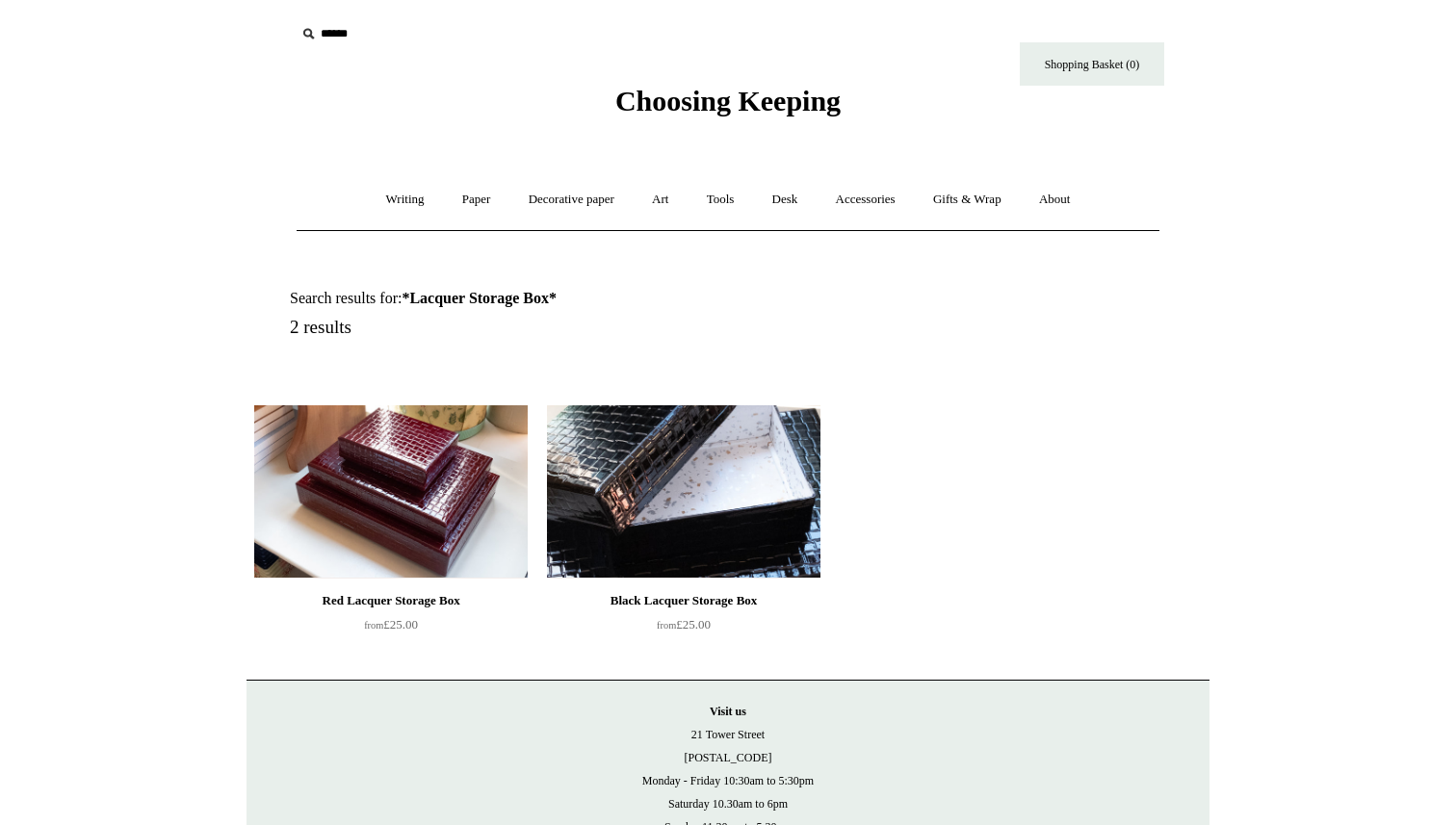 click at bounding box center (684, 492) 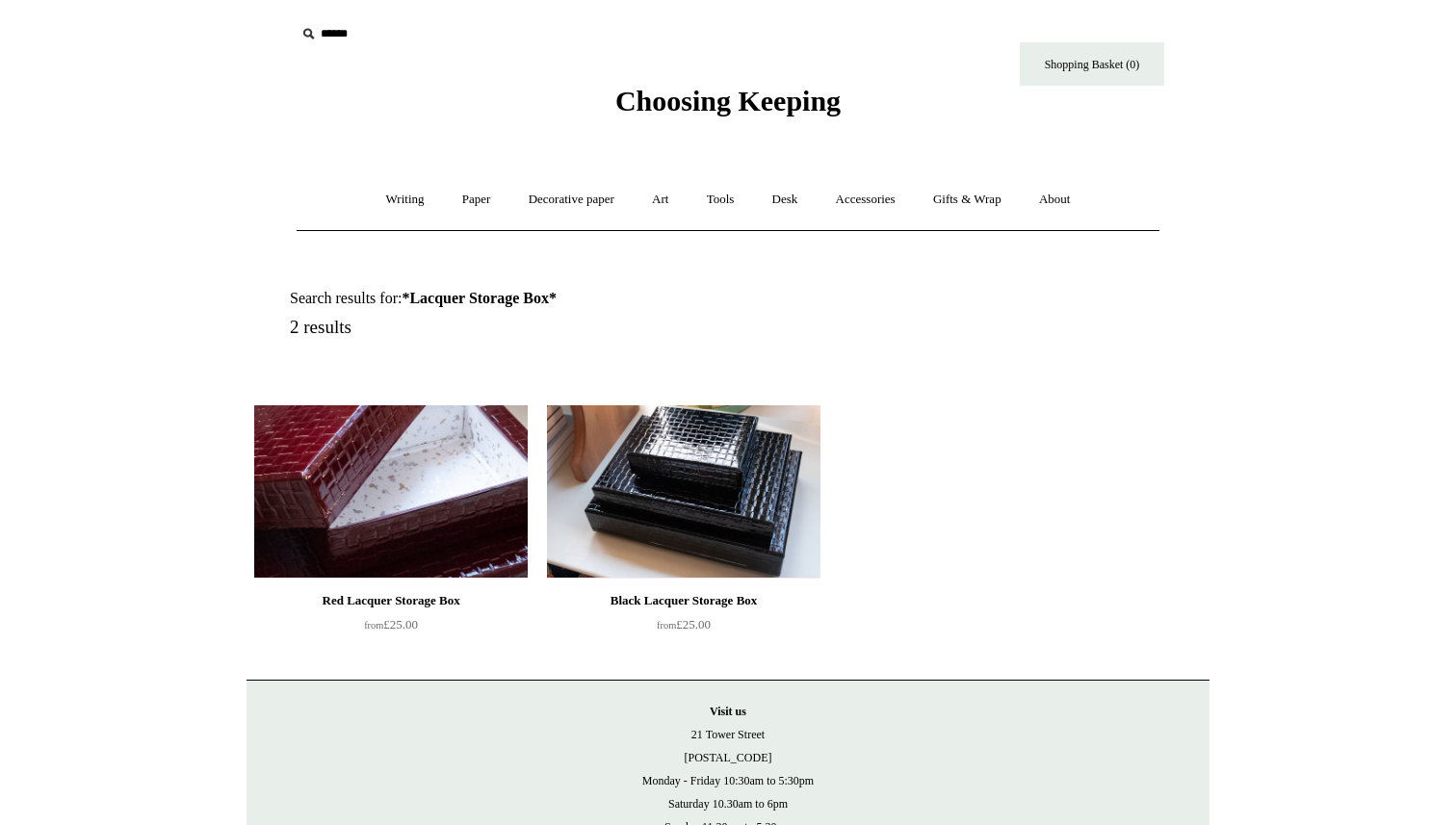 click at bounding box center [391, 492] 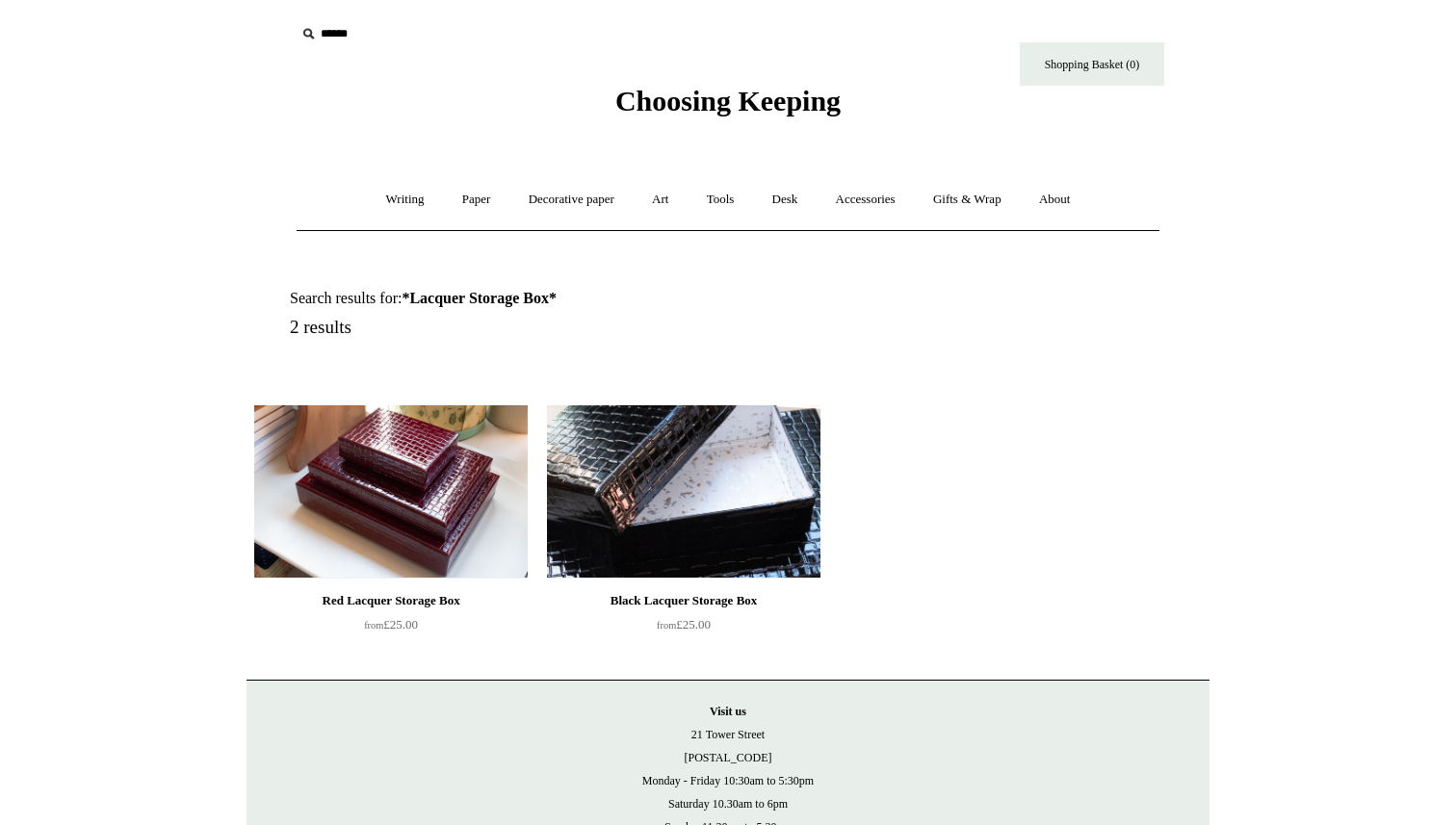 click at bounding box center [684, 492] 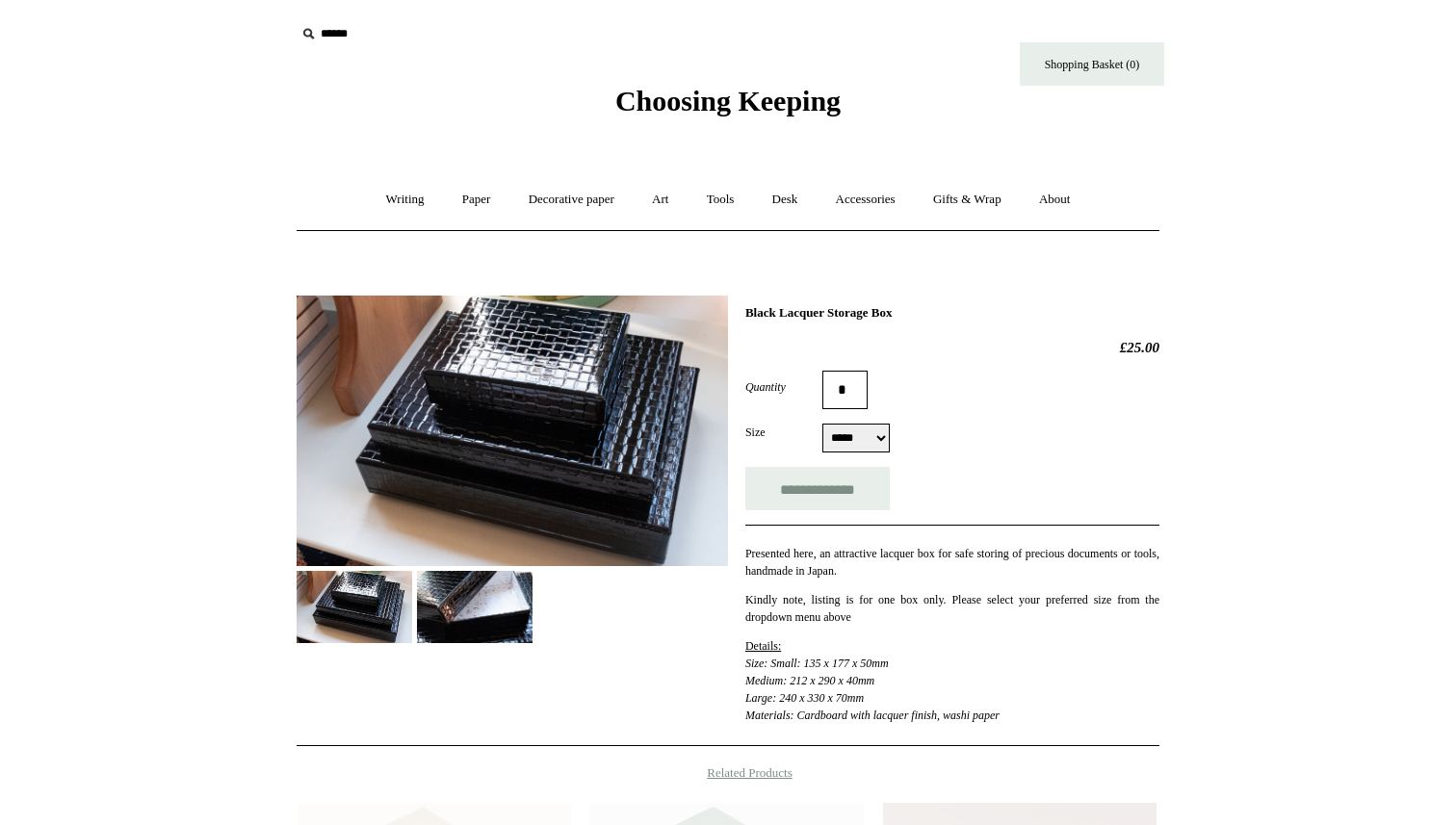 scroll, scrollTop: 0, scrollLeft: 0, axis: both 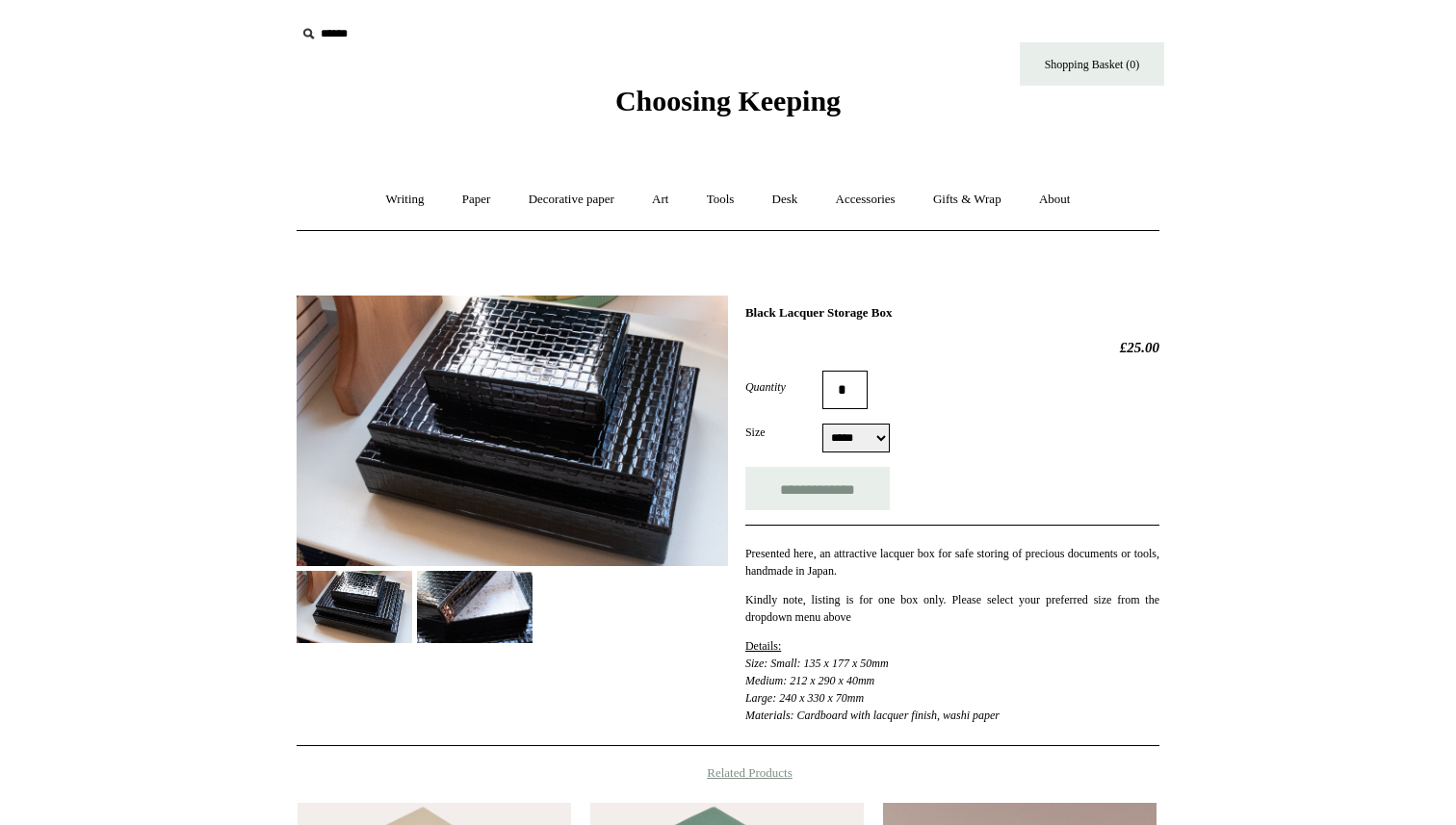 click at bounding box center (475, 606) 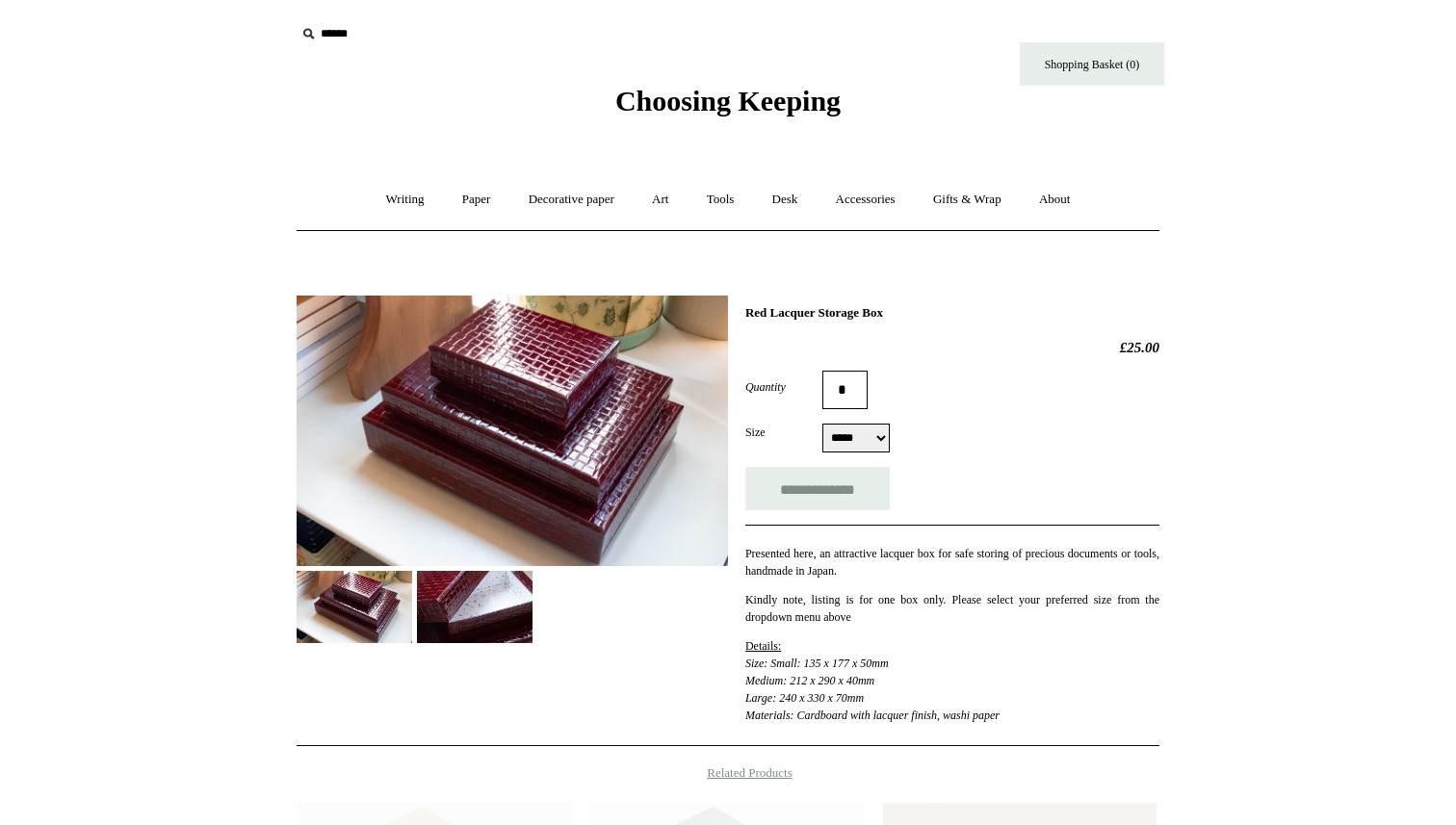 scroll, scrollTop: 0, scrollLeft: 0, axis: both 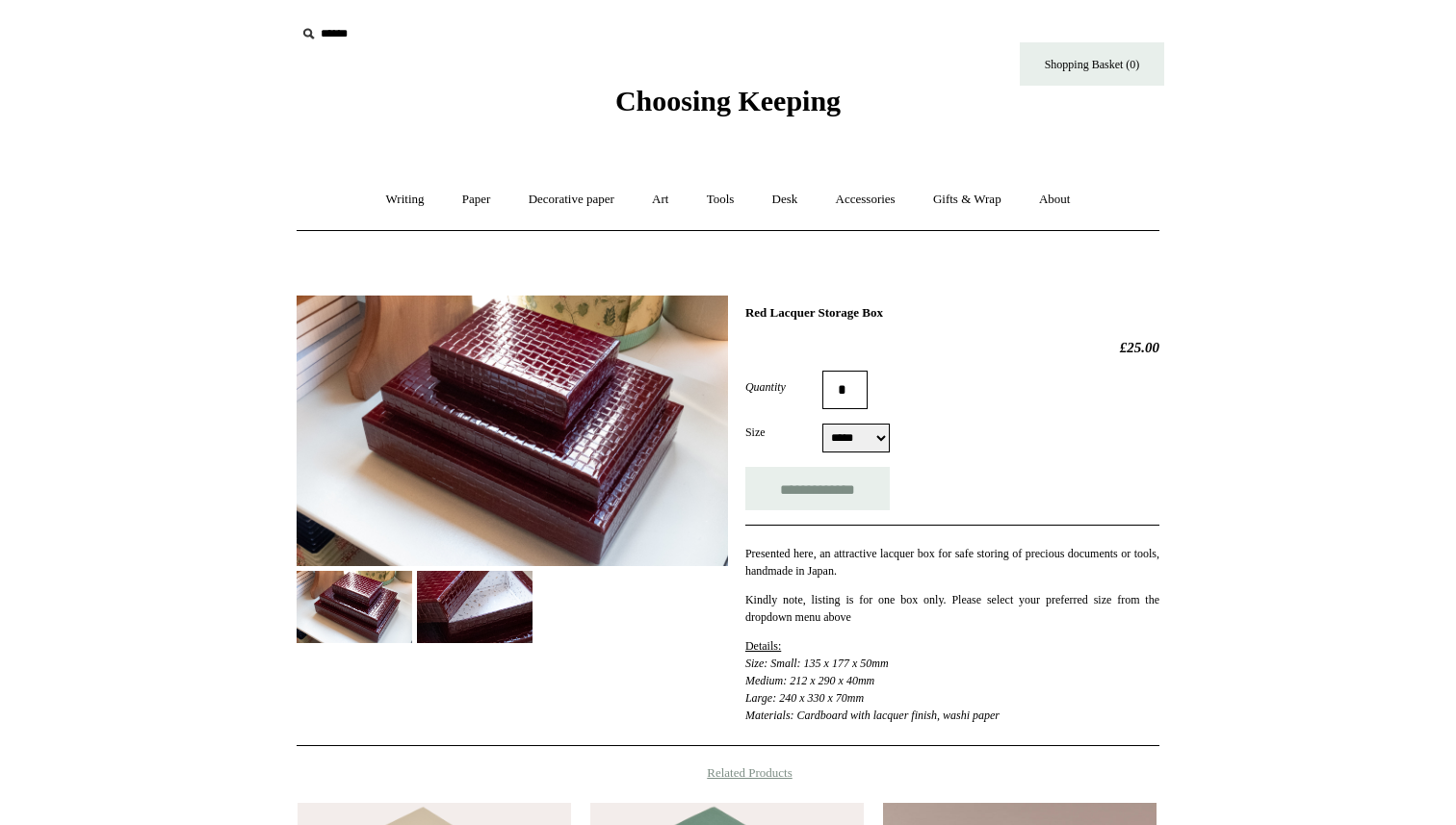 click at bounding box center (475, 606) 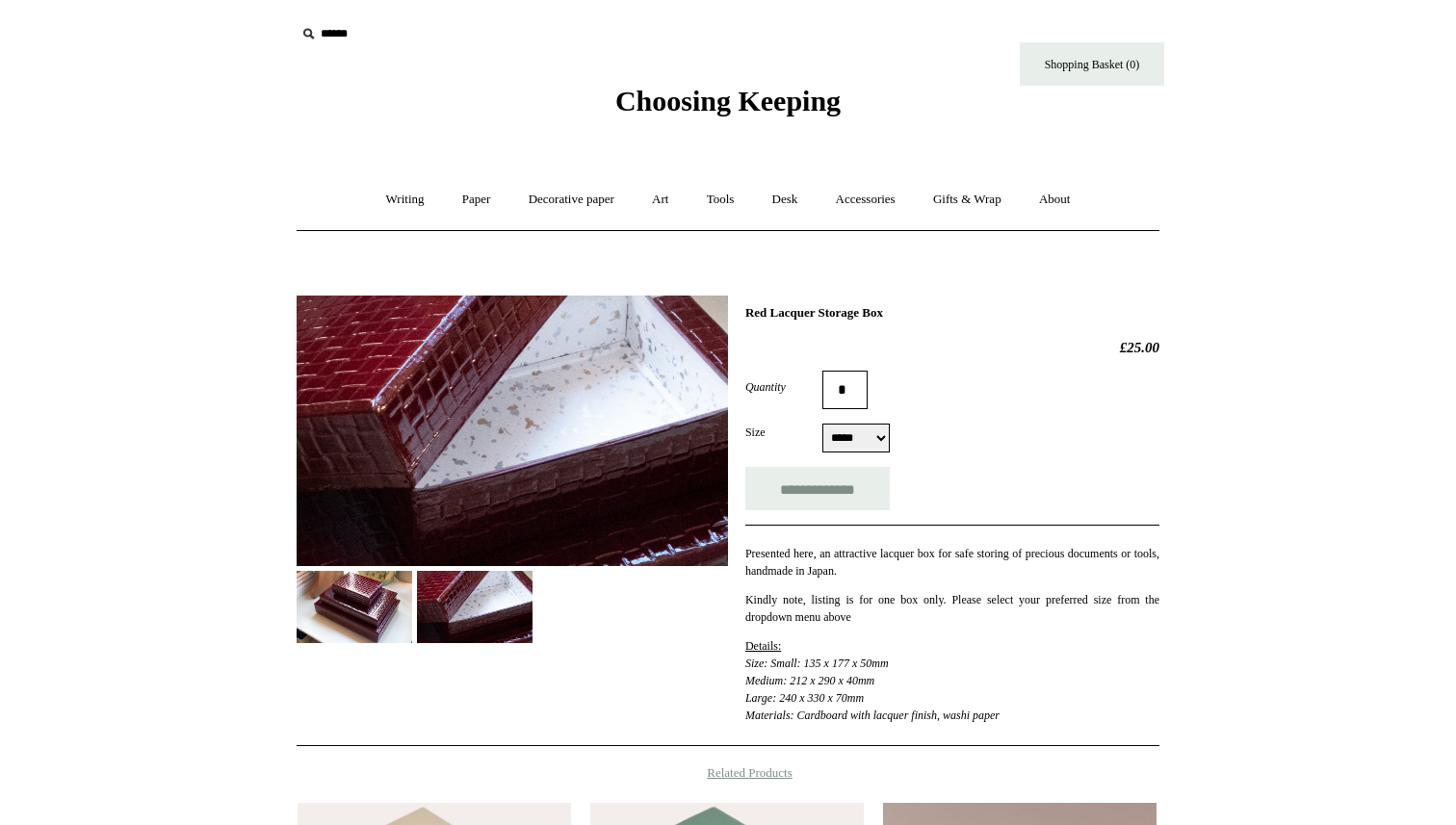 click at bounding box center [475, 606] 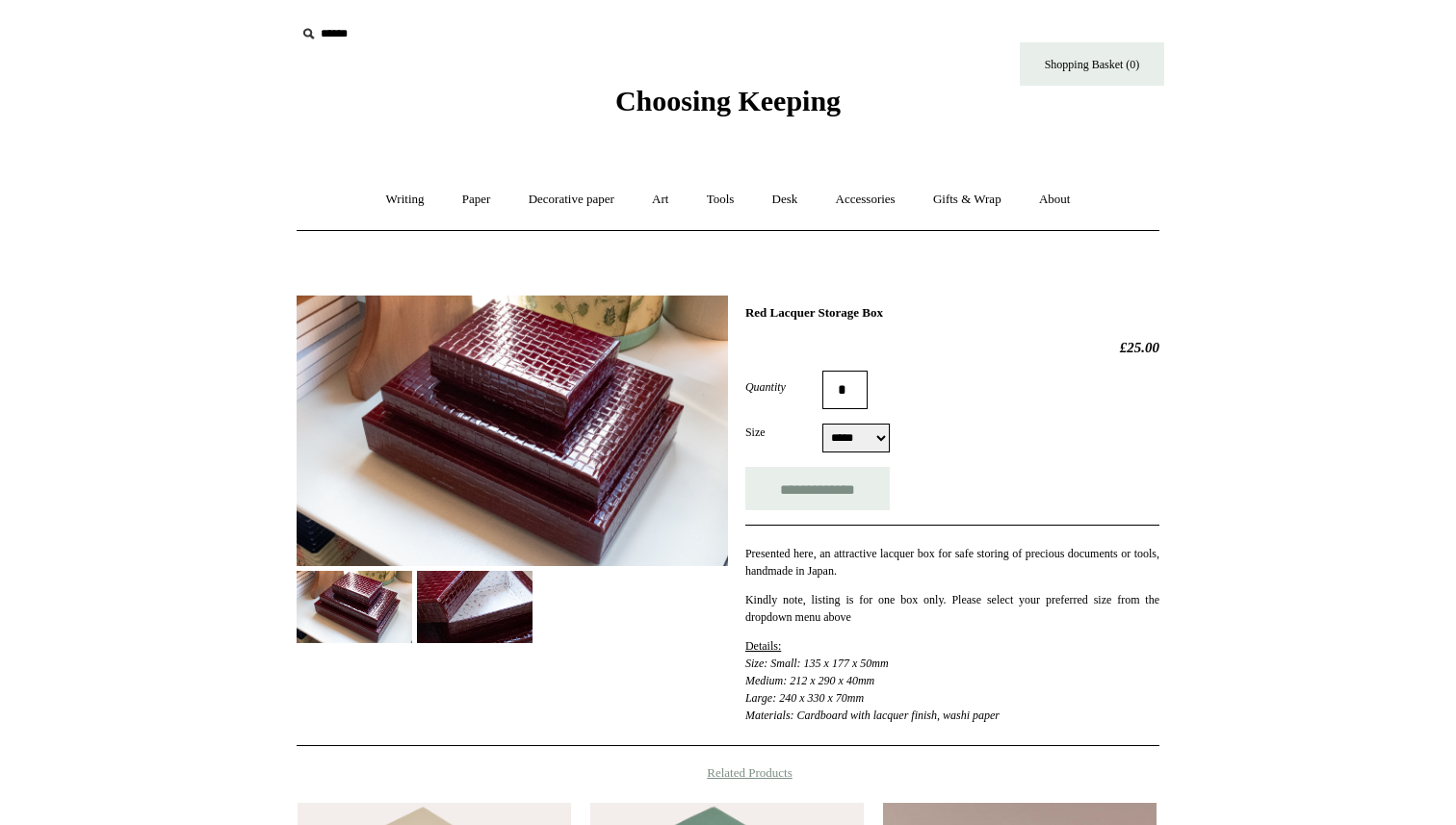 click at bounding box center (475, 606) 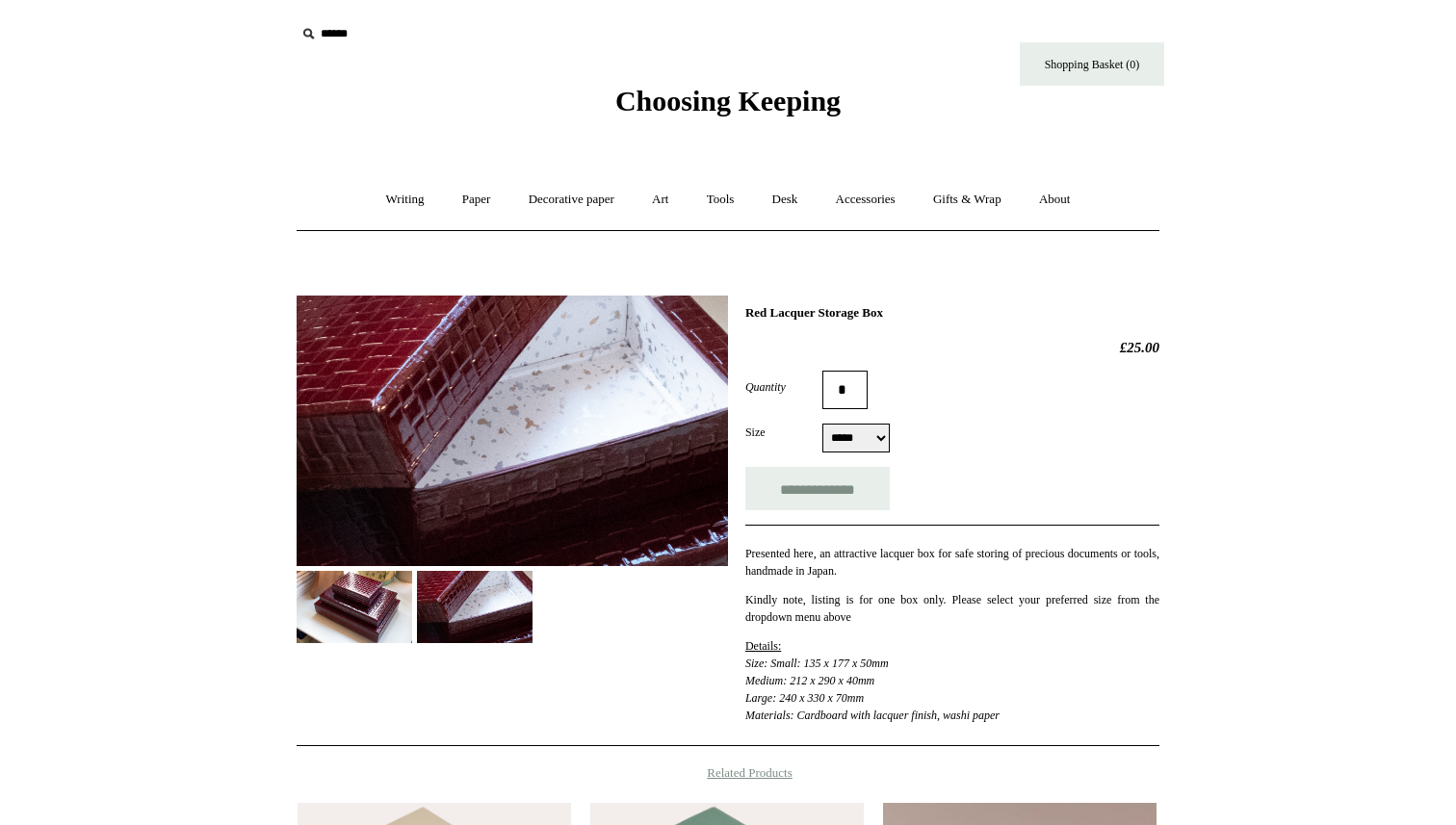 click at bounding box center (354, 606) 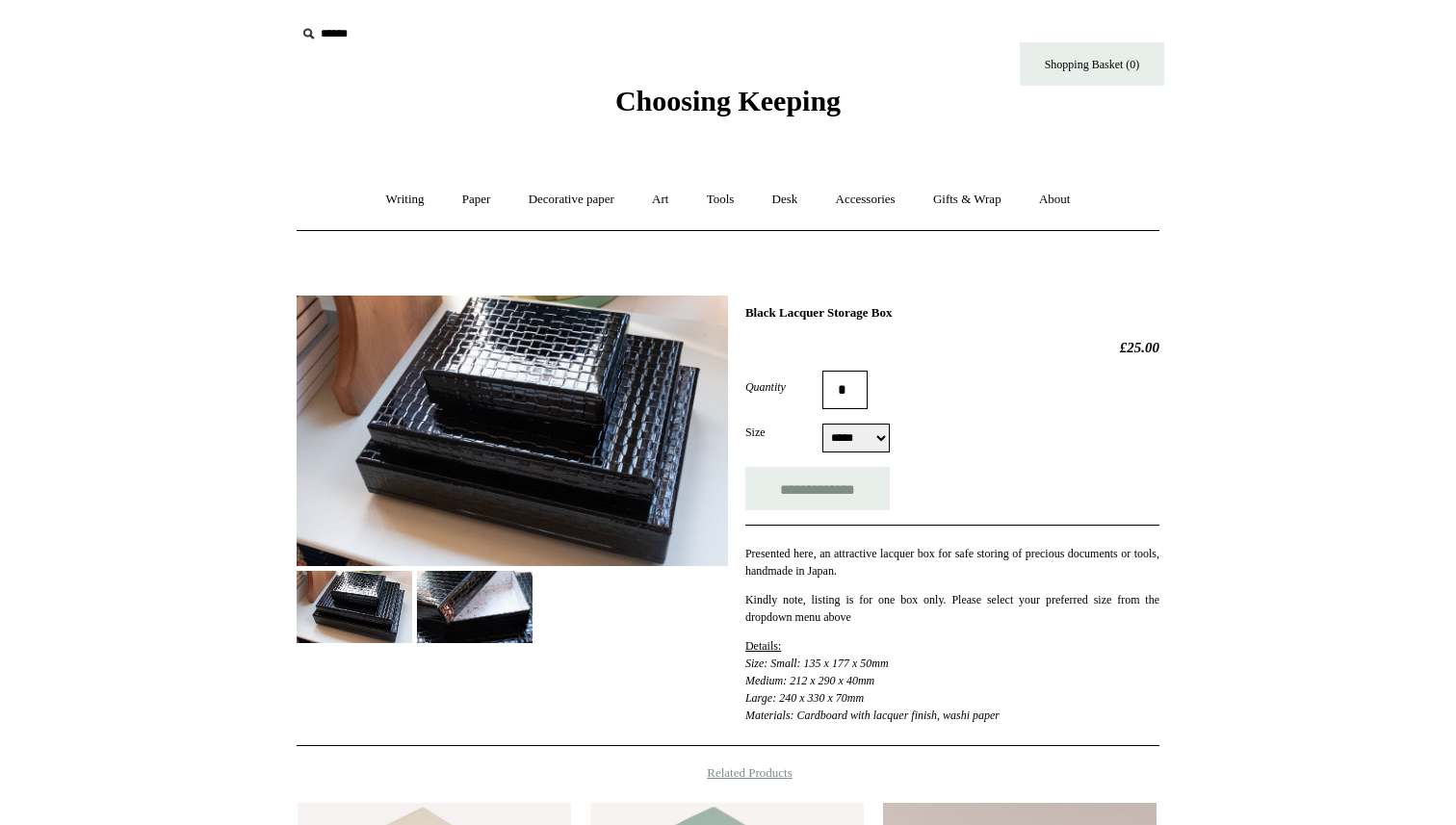 scroll, scrollTop: 0, scrollLeft: 0, axis: both 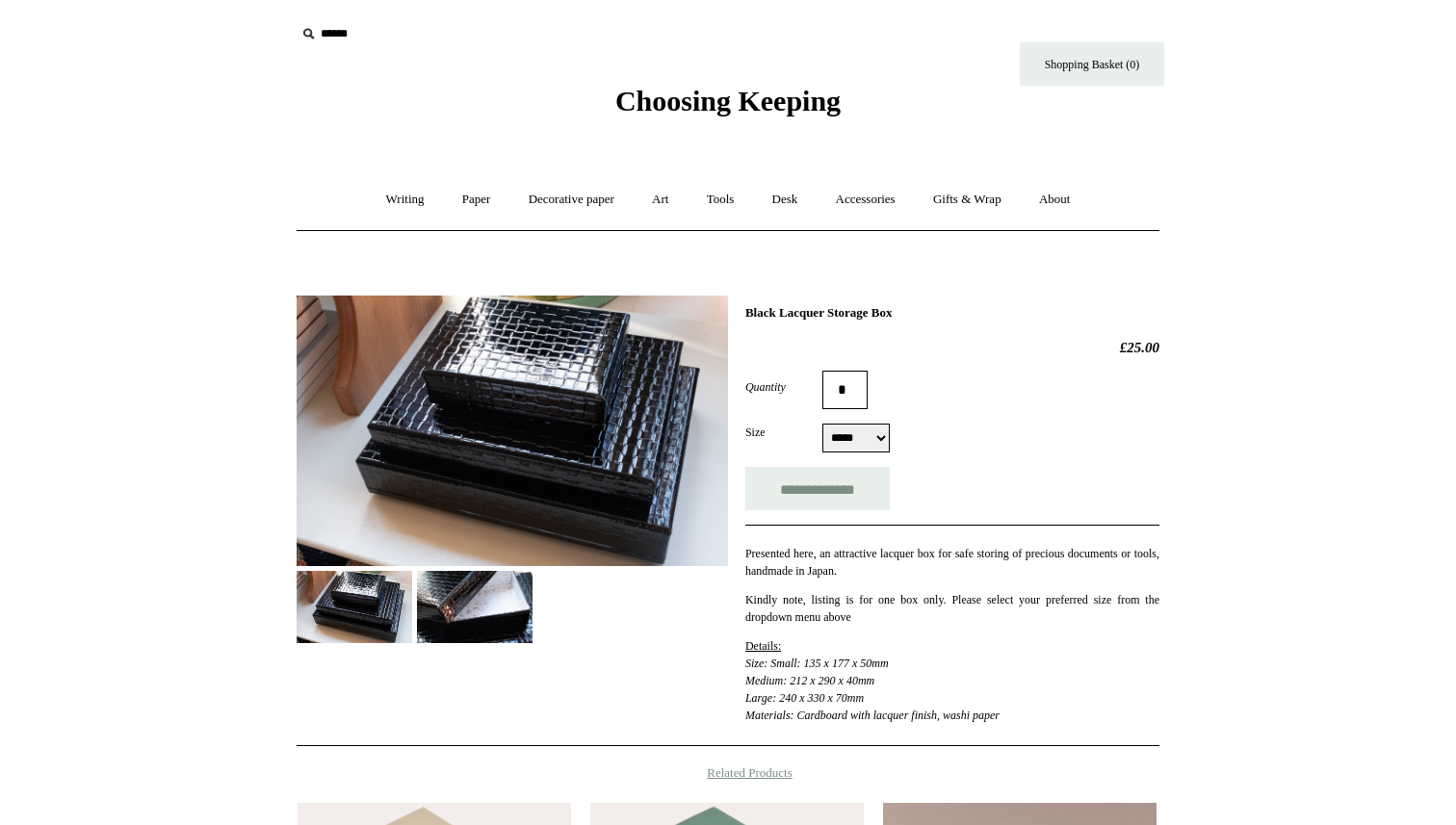 click at bounding box center [475, 606] 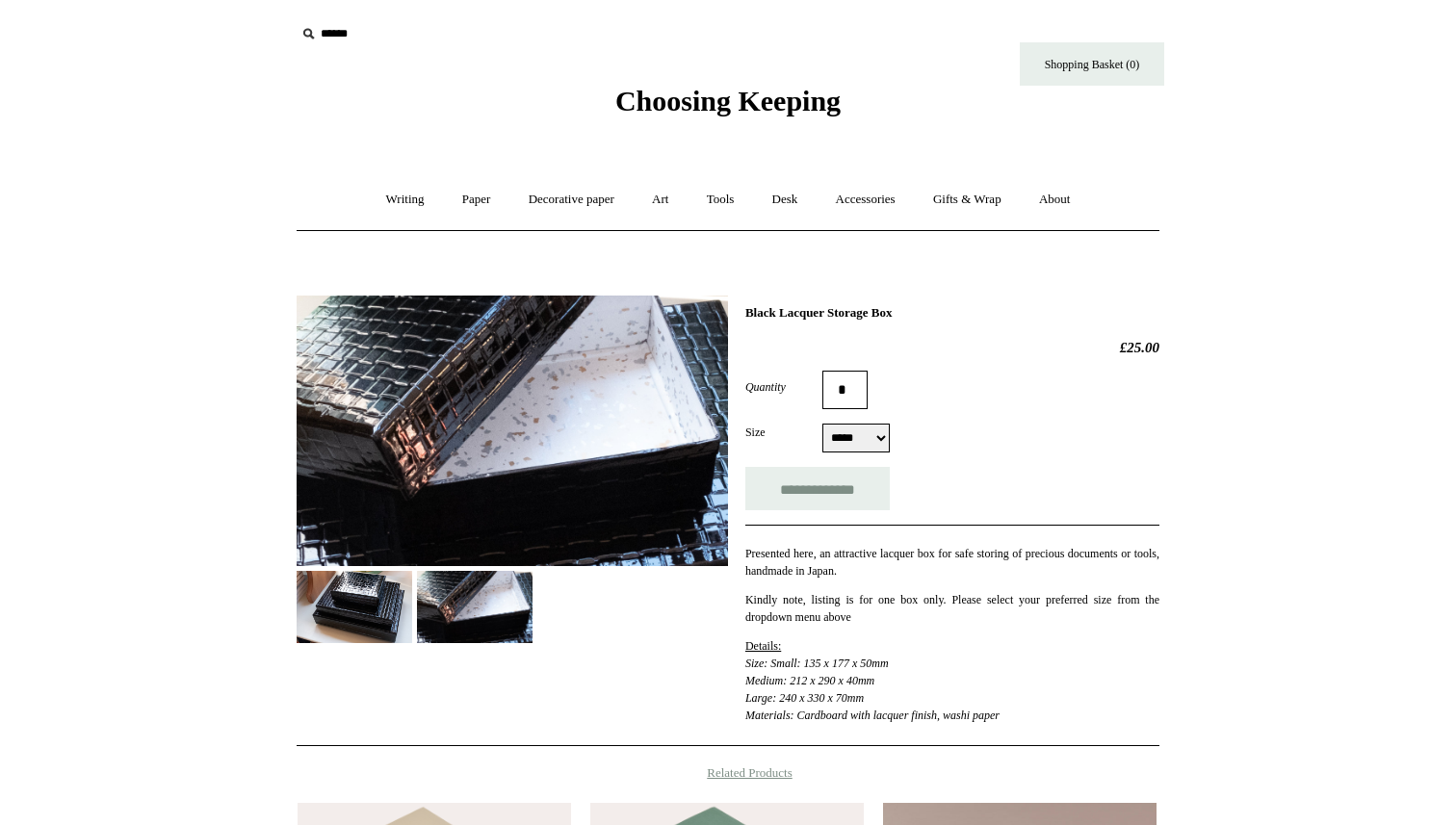 click on "***** ****** *****" at bounding box center (856, 438) 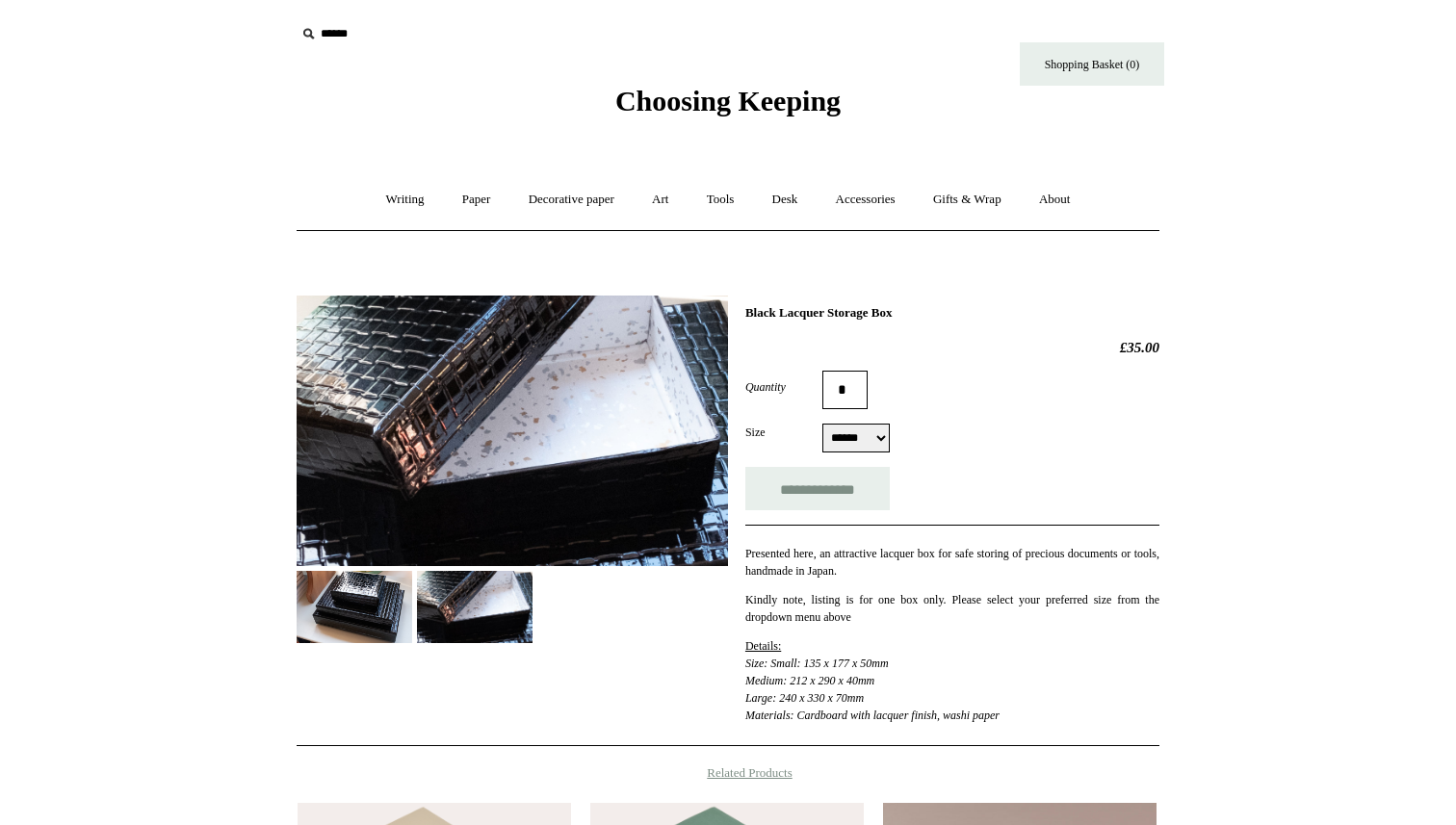 drag, startPoint x: 745, startPoint y: 308, endPoint x: 963, endPoint y: 304, distance: 218.0367 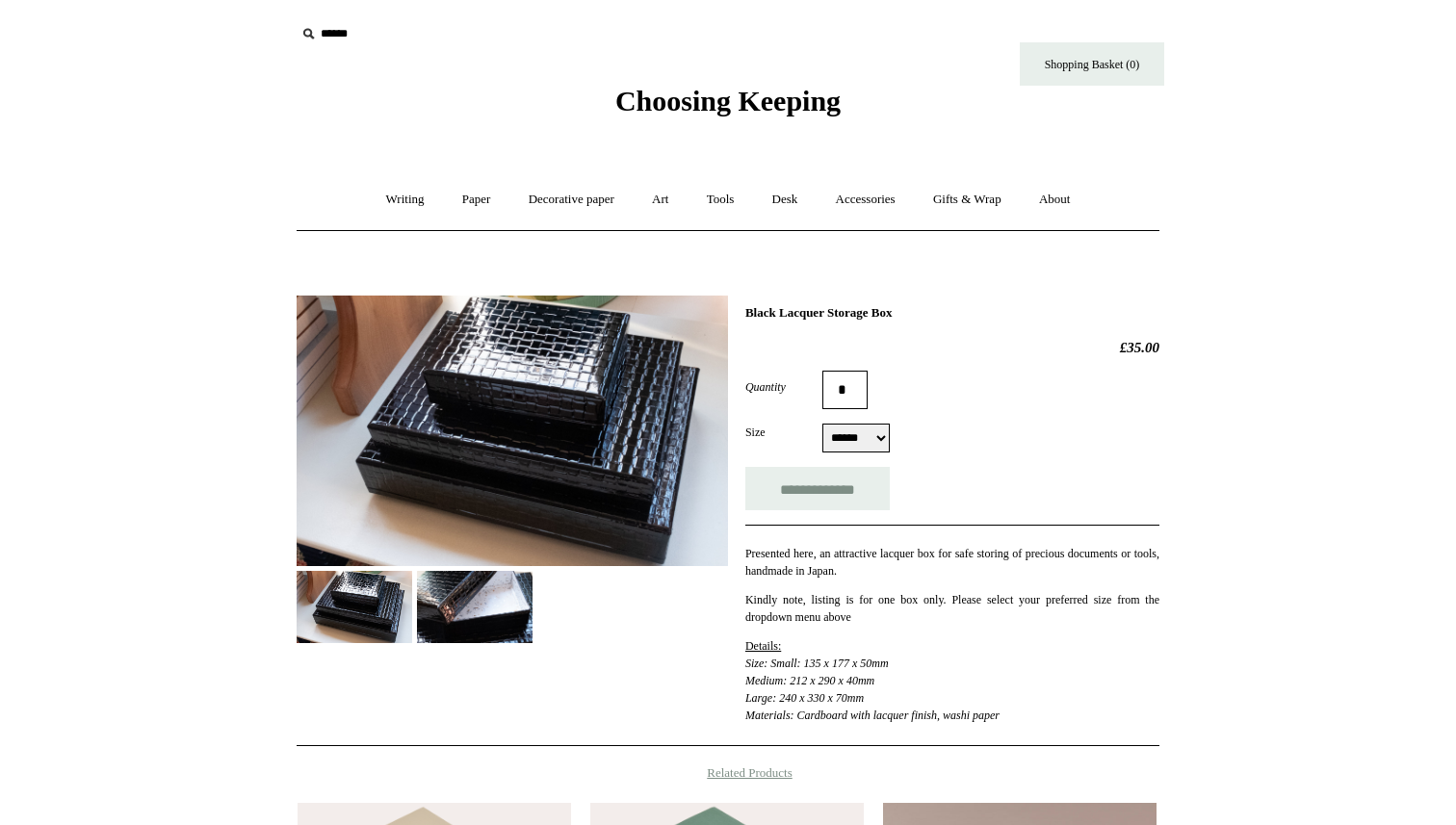 click at bounding box center (512, 430) 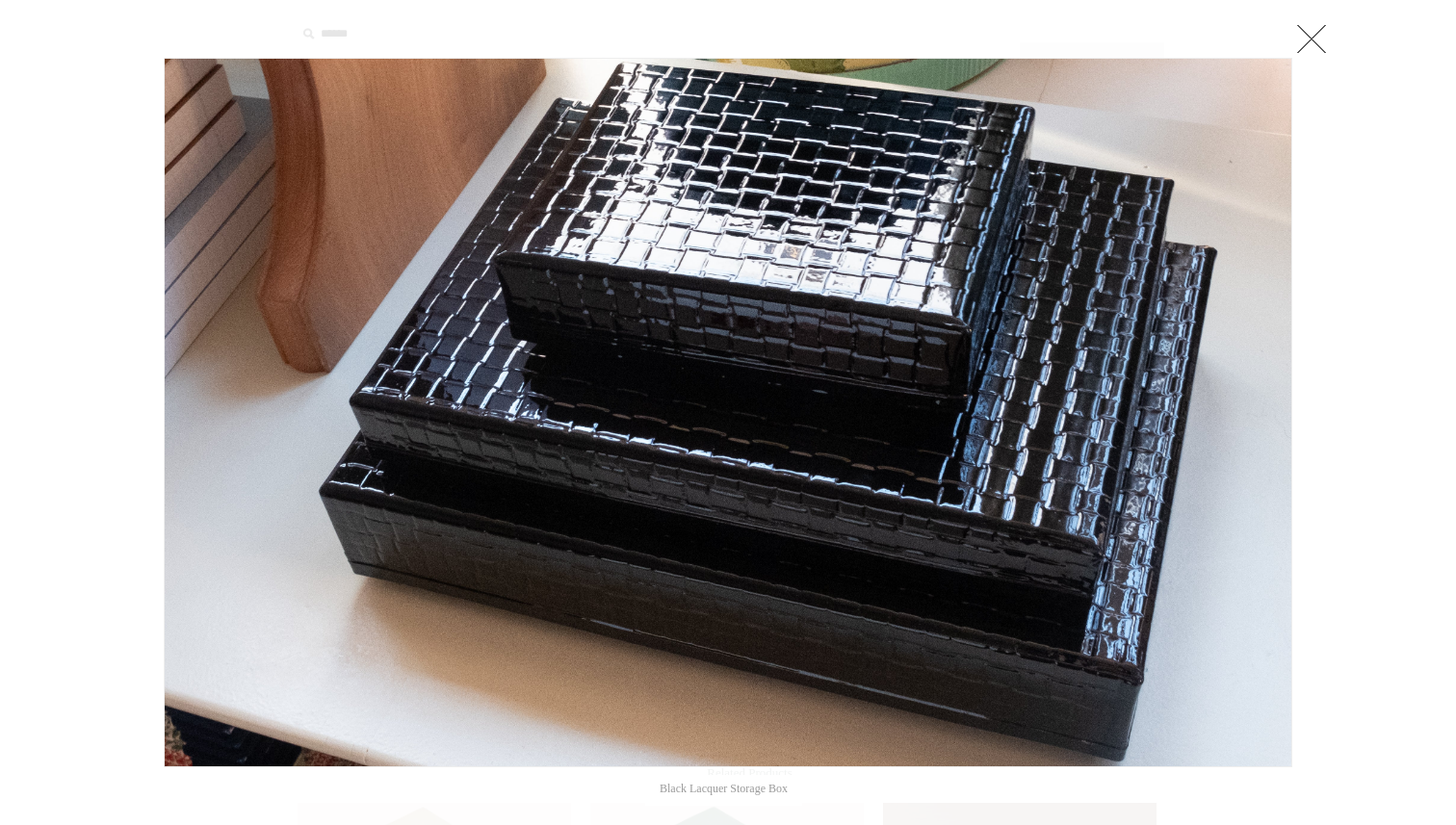 click at bounding box center (1312, 39) 